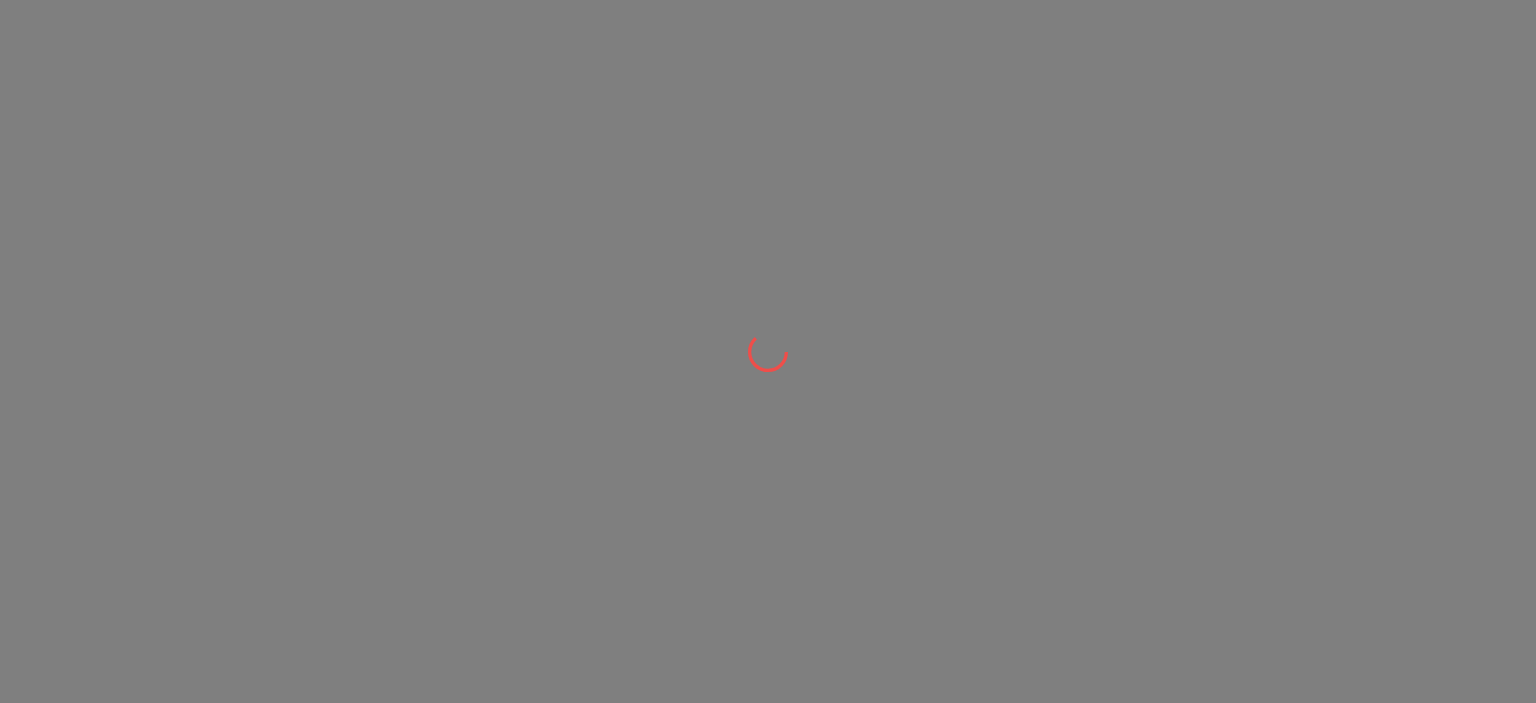 scroll, scrollTop: 0, scrollLeft: 0, axis: both 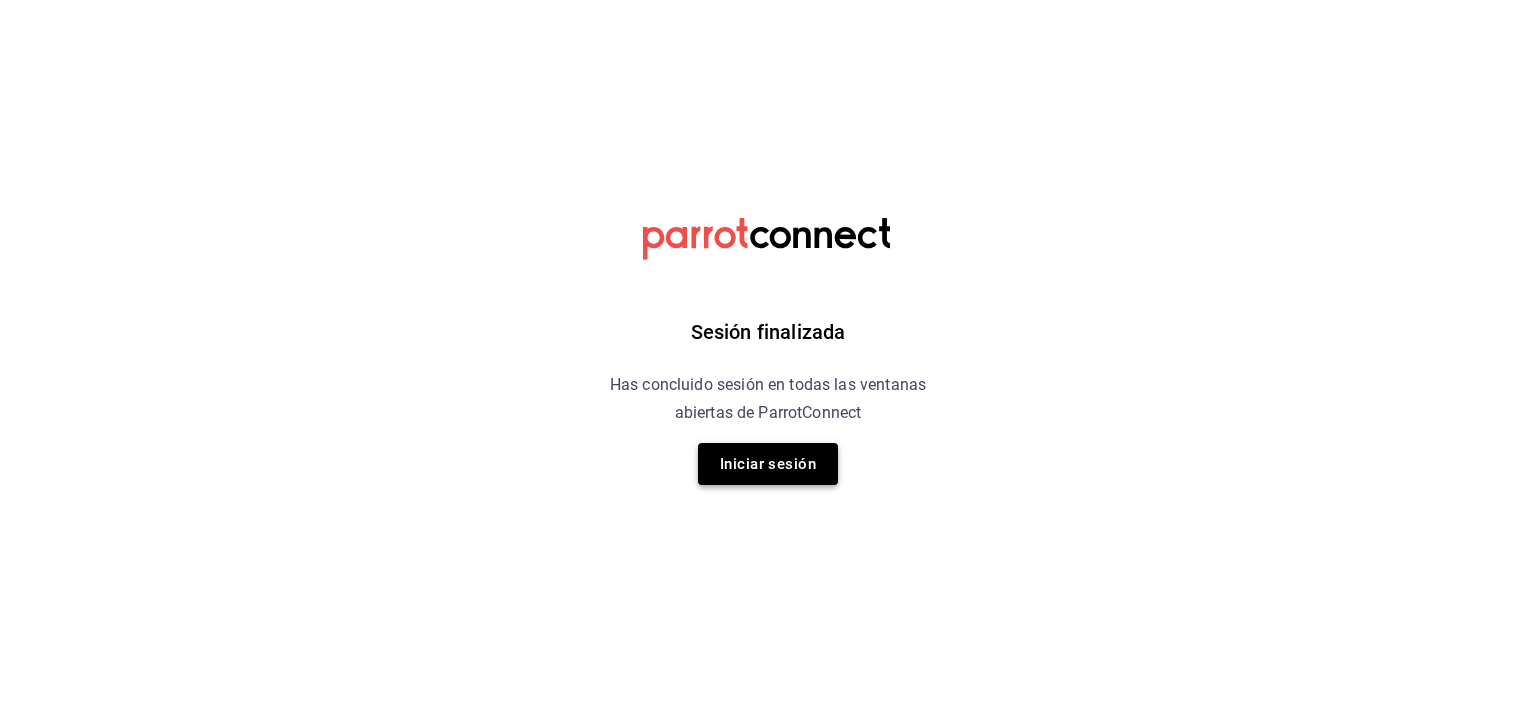 click on "Iniciar sesión" at bounding box center (768, 464) 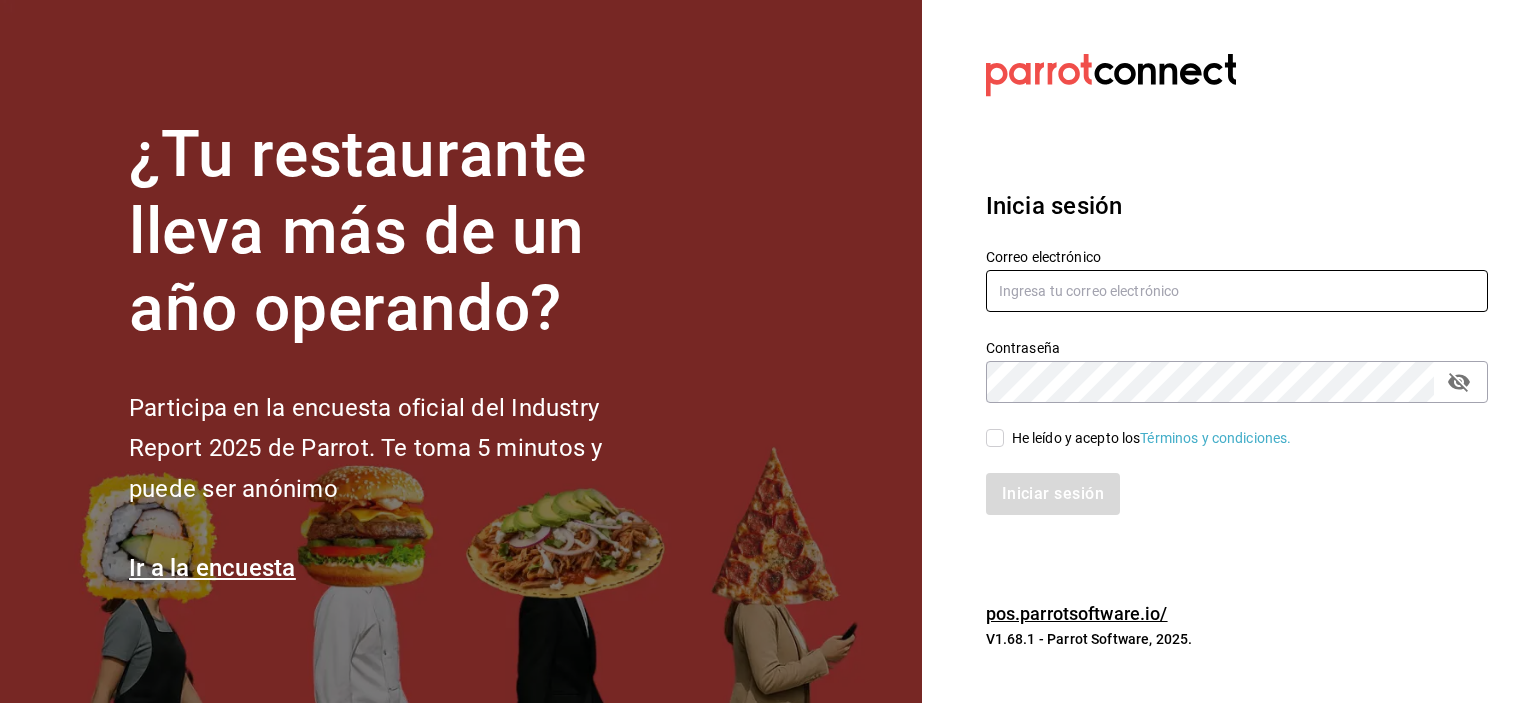 type on "[USERNAME]@example.com" 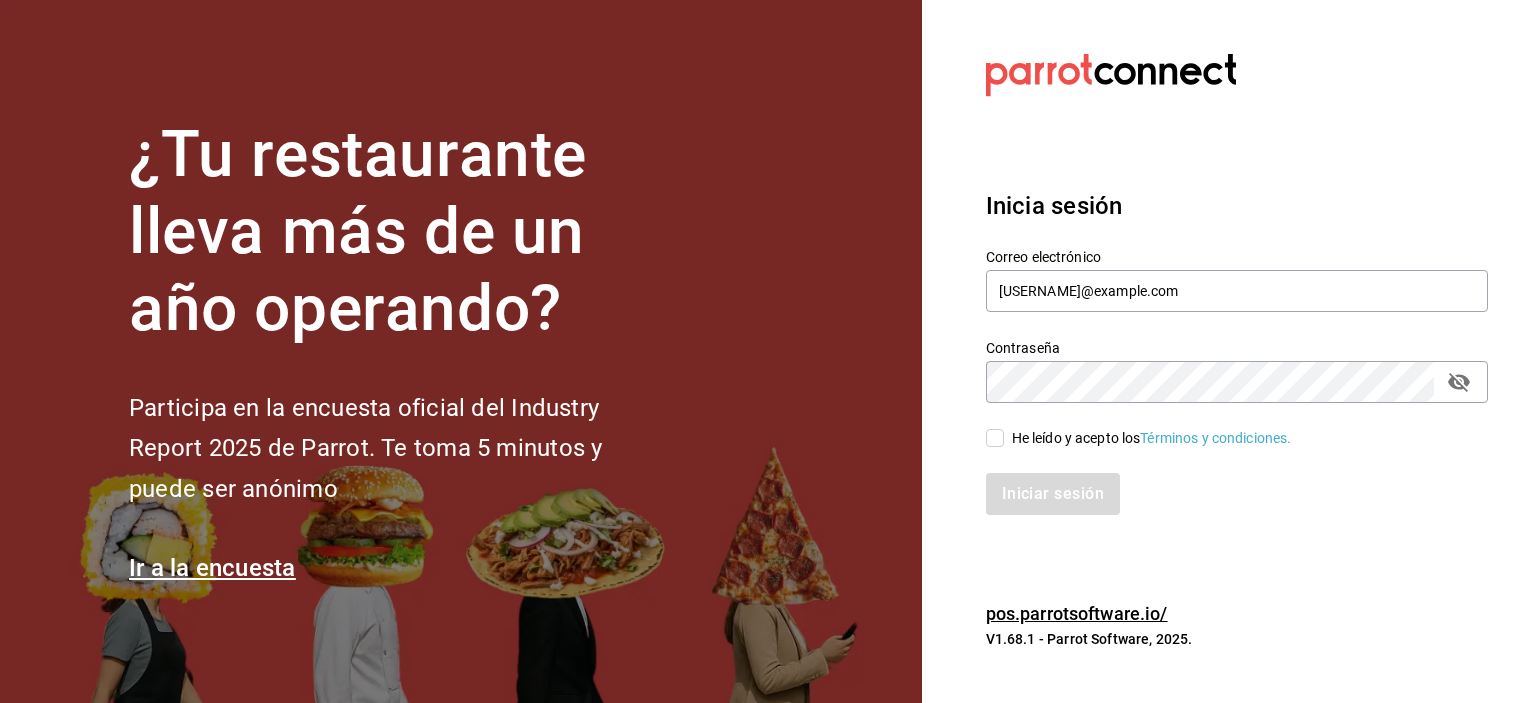 click on "He leído y acepto los  Términos y condiciones." at bounding box center (1152, 438) 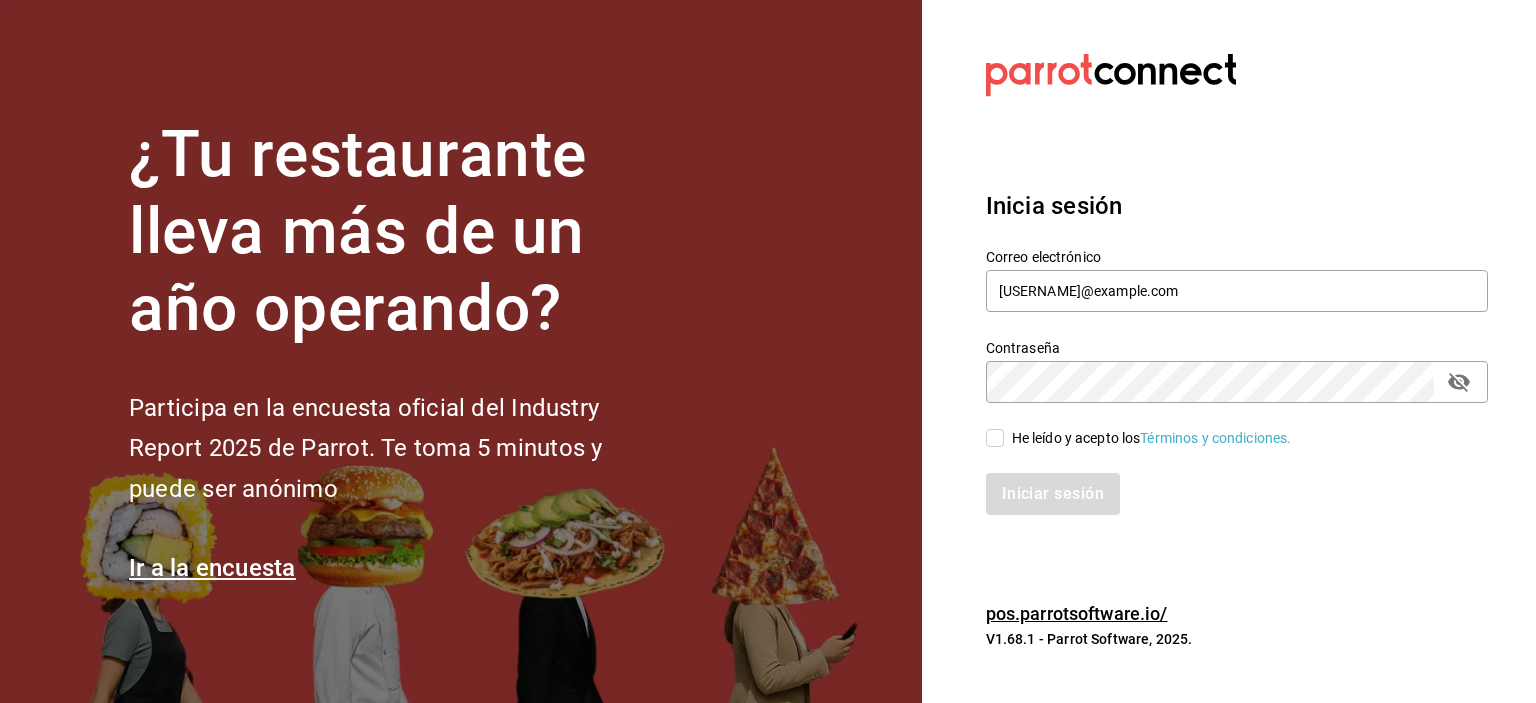 checkbox on "true" 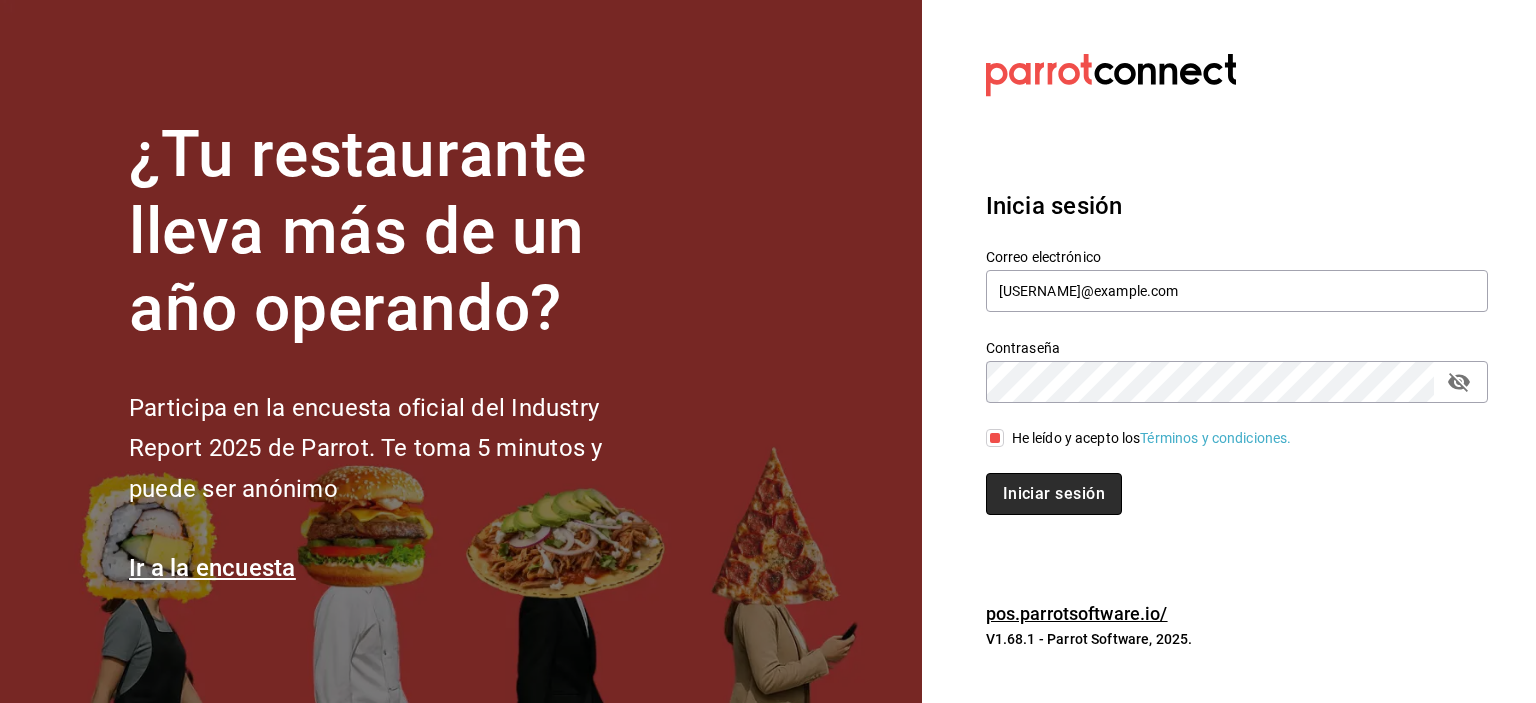click on "Iniciar sesión" at bounding box center [1054, 494] 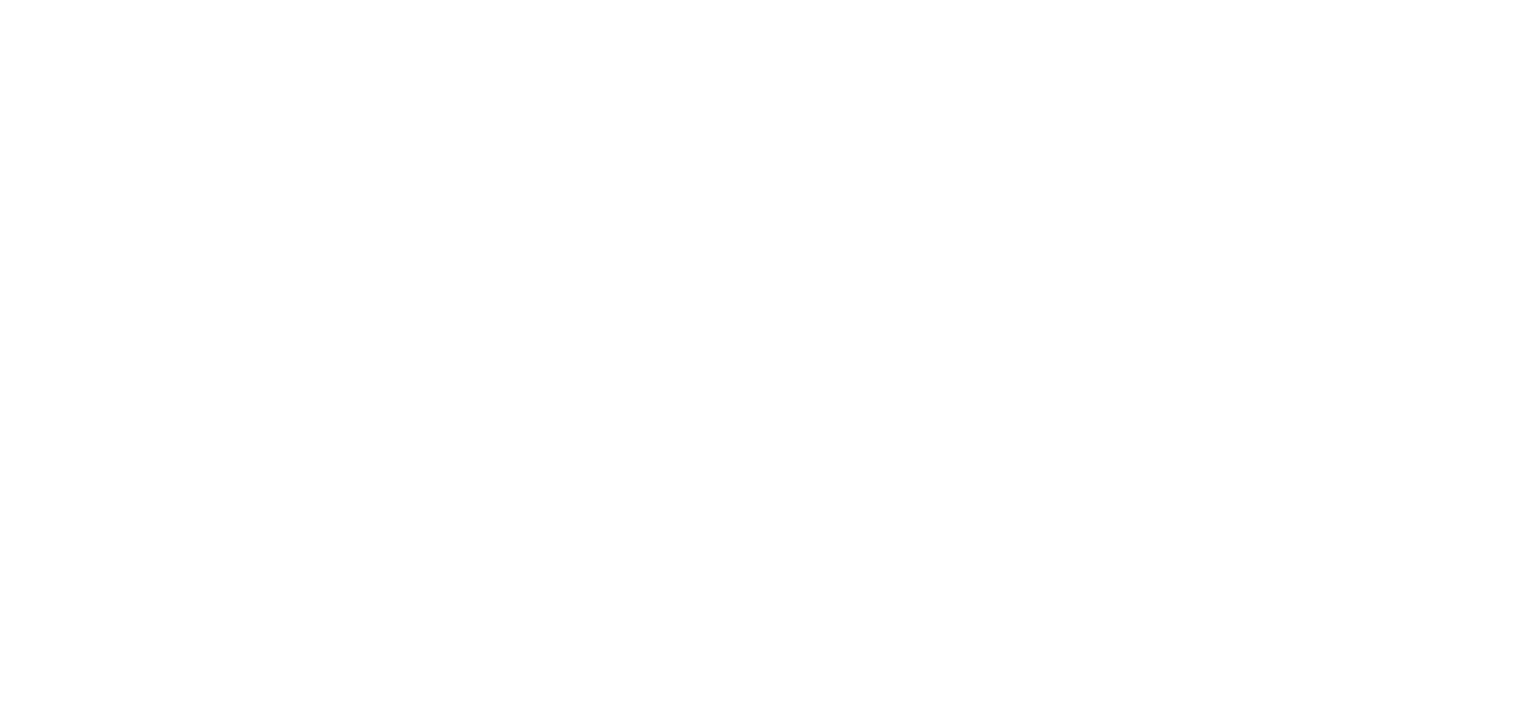 scroll, scrollTop: 0, scrollLeft: 0, axis: both 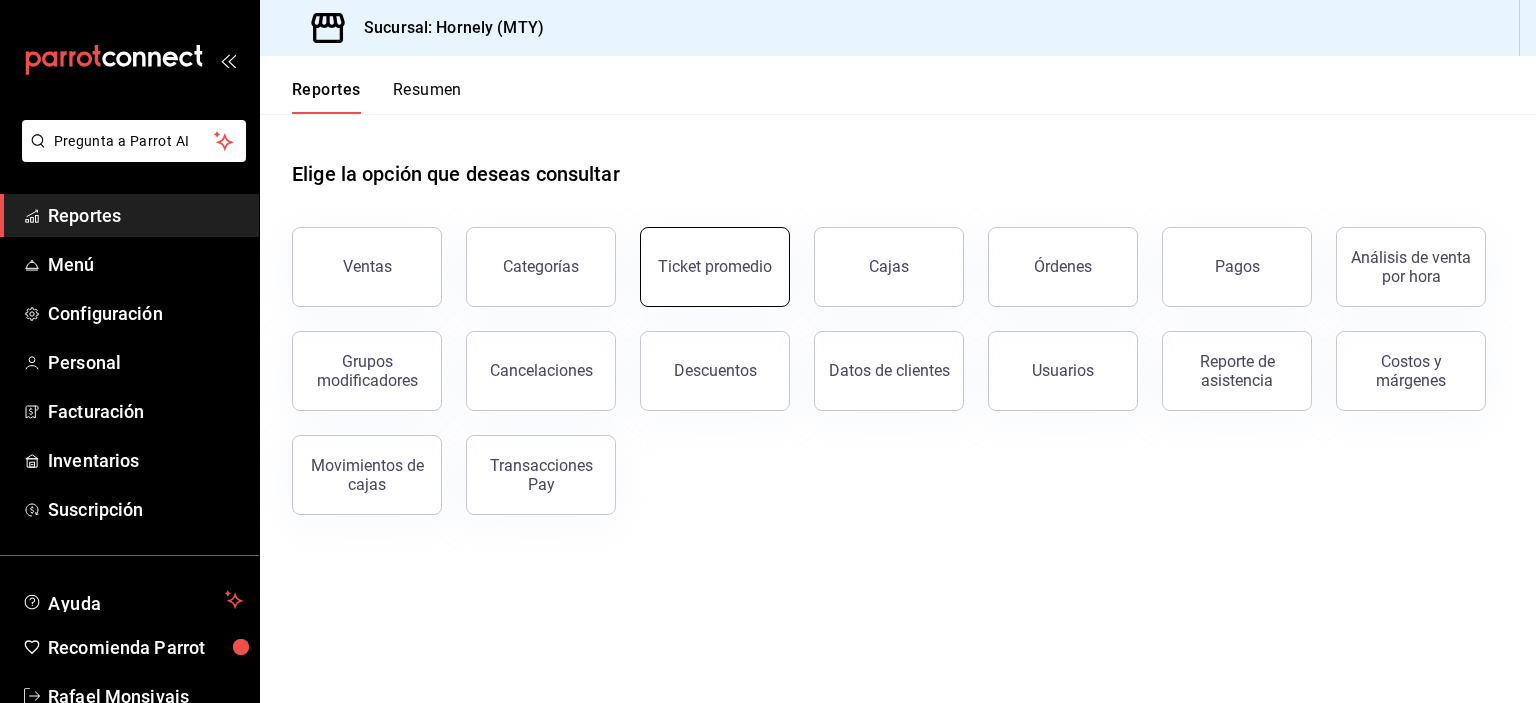 click on "Elige la opción que deseas consultar Ventas Categorías Ticket promedio Cajas Órdenes Pagos Análisis de venta por hora Grupos modificadores Cancelaciones Descuentos Datos de clientes Usuarios Reporte de asistencia Costos y márgenes Movimientos de cajas Transacciones Pay" at bounding box center [898, 330] 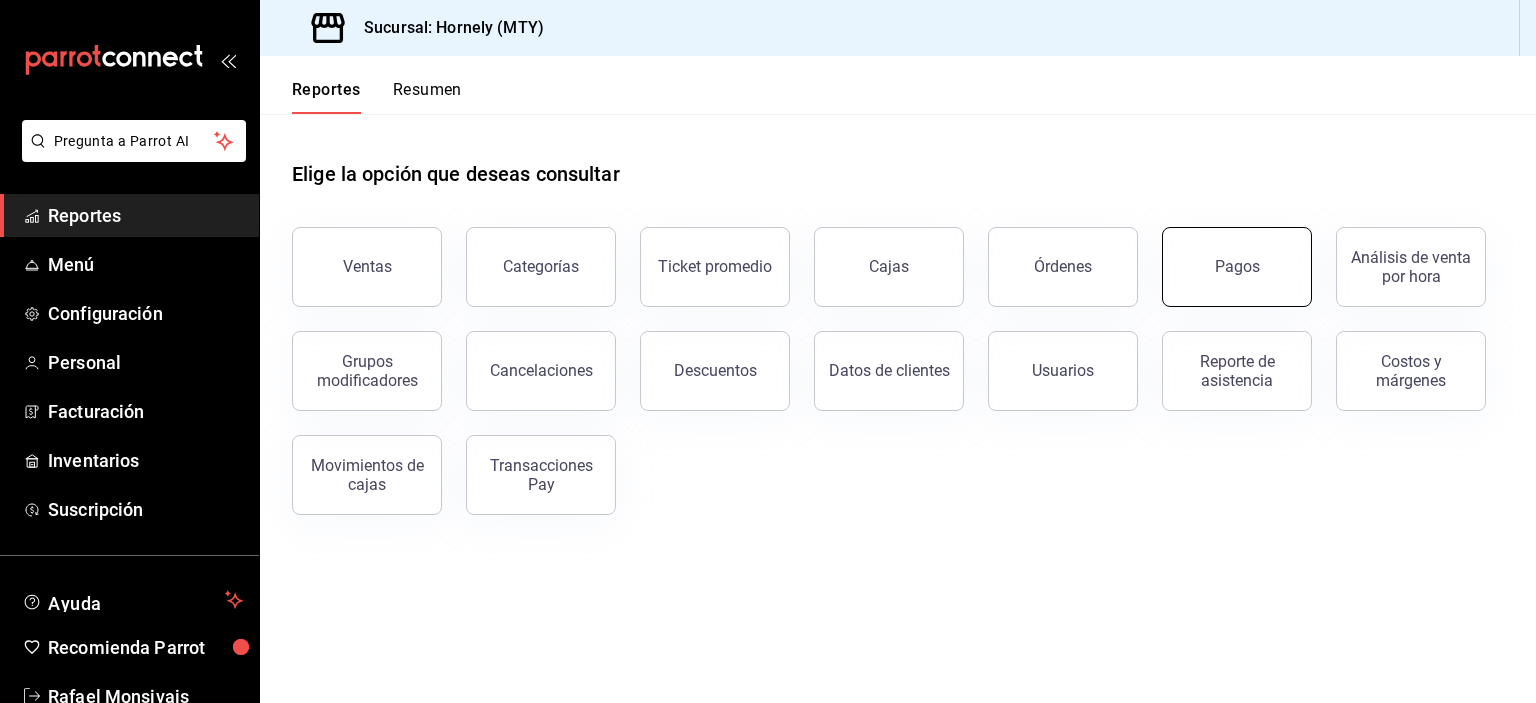 click on "Pagos" at bounding box center [1237, 267] 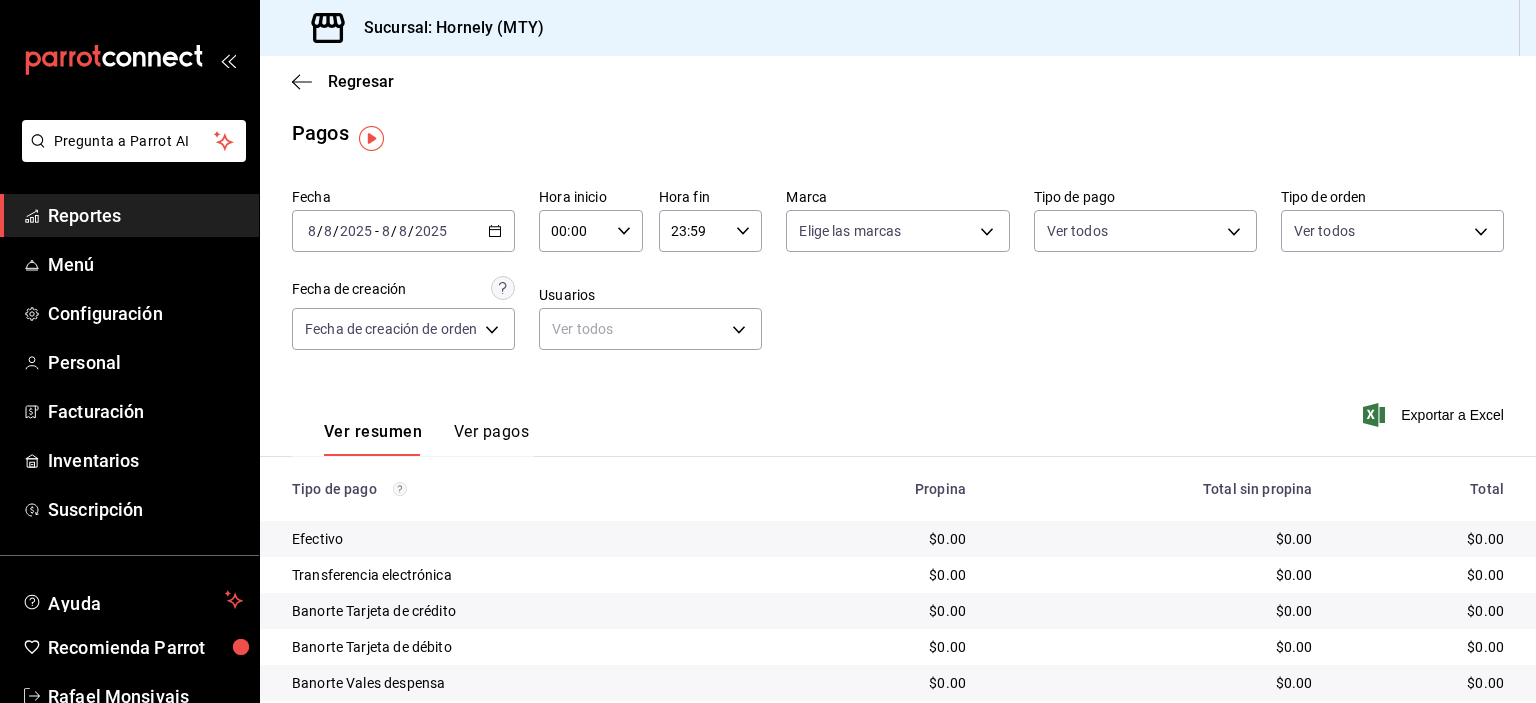 scroll, scrollTop: 0, scrollLeft: 0, axis: both 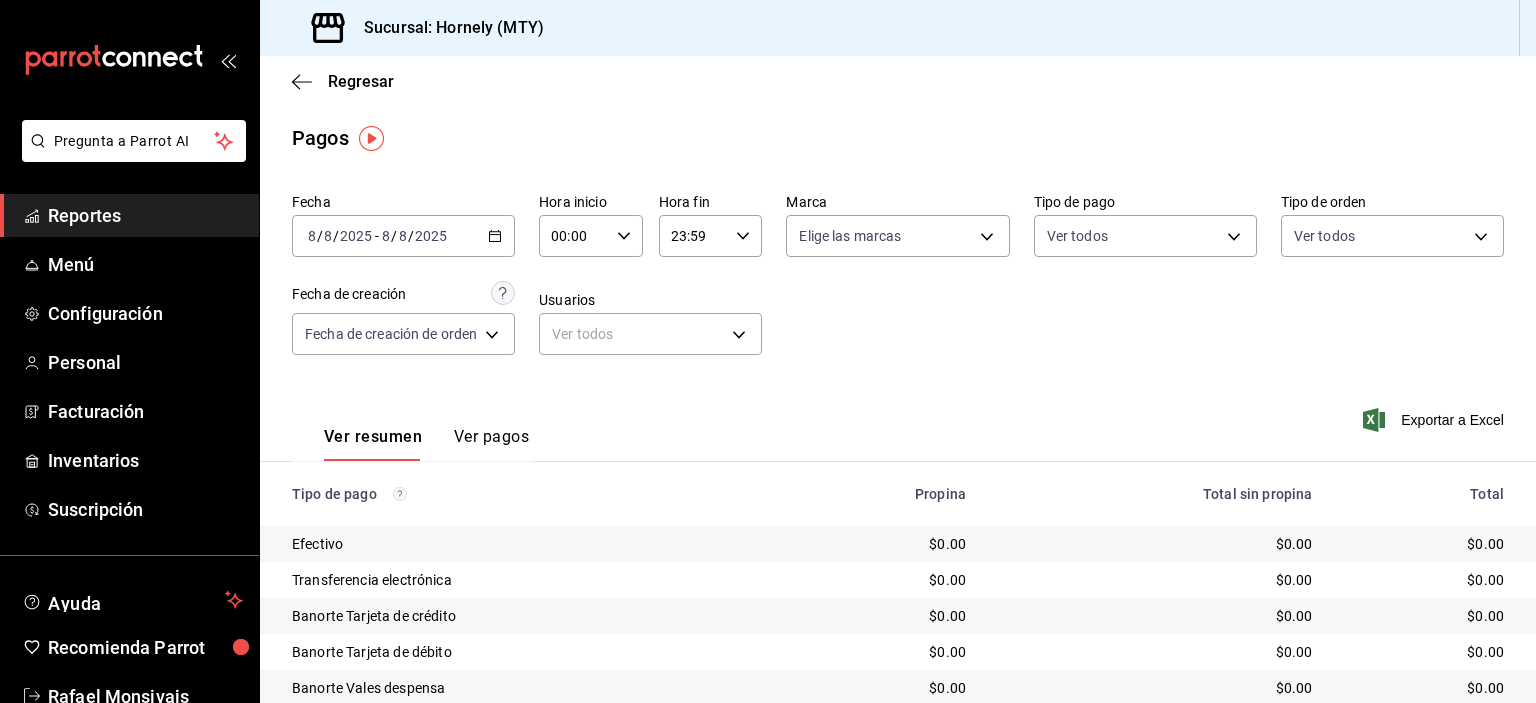click on "Ver resumen Ver pagos Exportar a Excel" at bounding box center [898, 432] 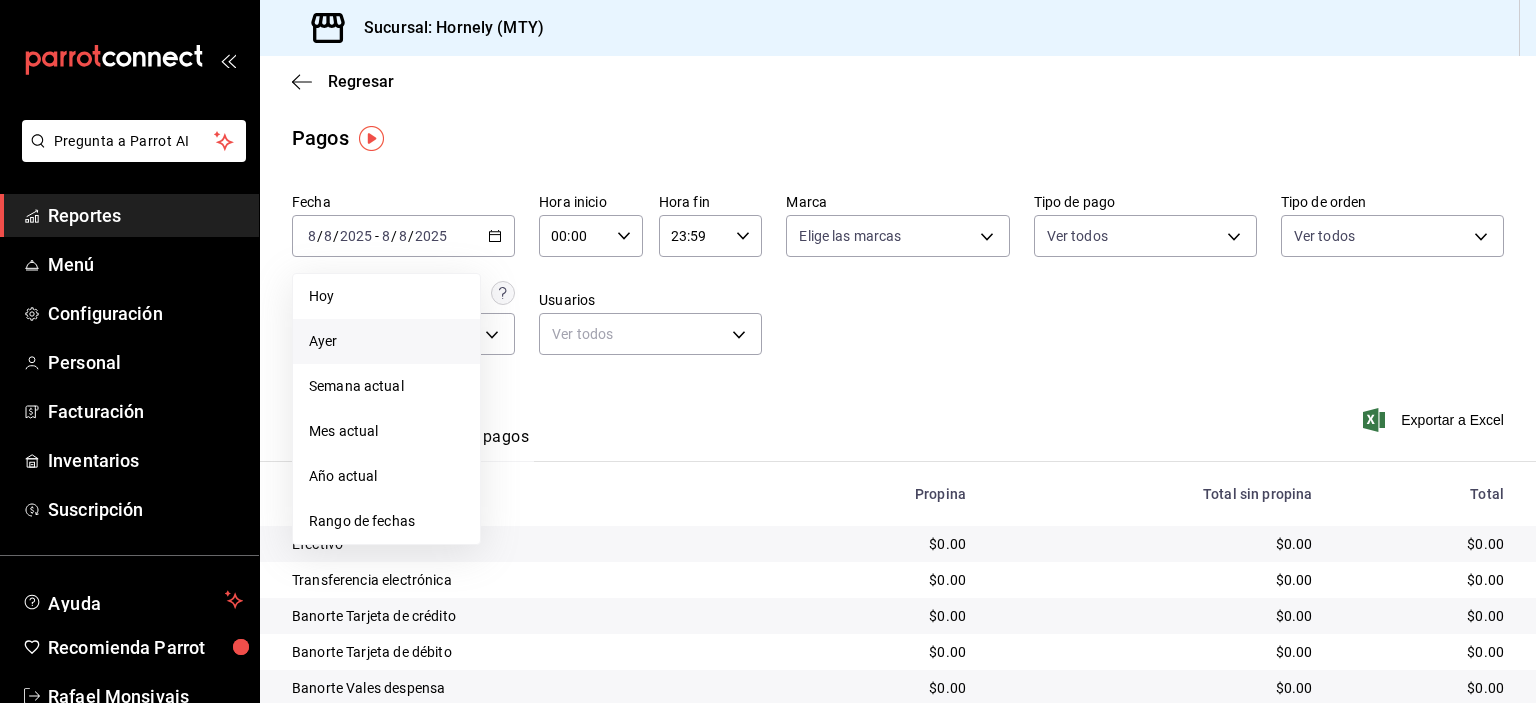 click on "Ayer" at bounding box center (386, 341) 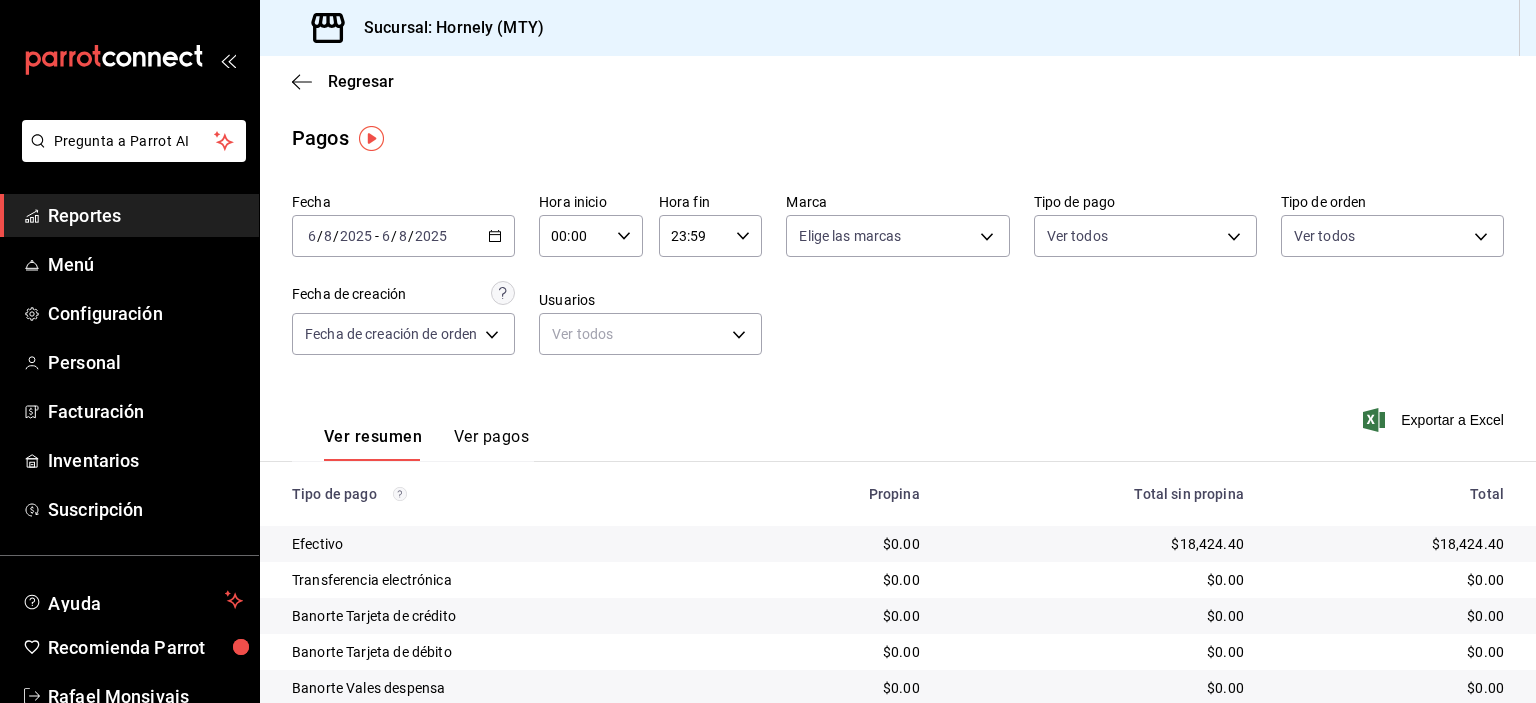 click on "2025-08-06 6 / 8 / 2025 - 2025-08-06 6 / 8 / 2025" at bounding box center (403, 236) 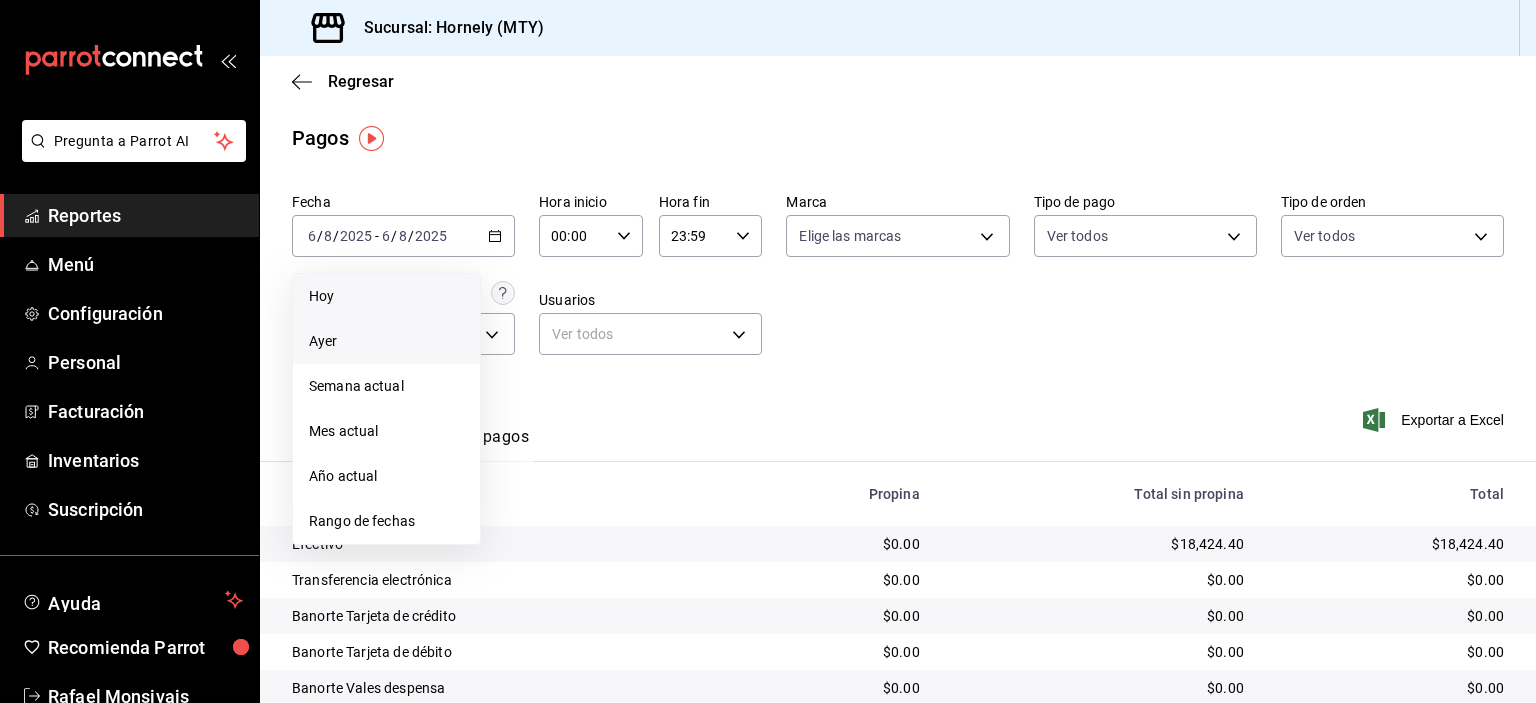 click on "Hoy" at bounding box center [386, 296] 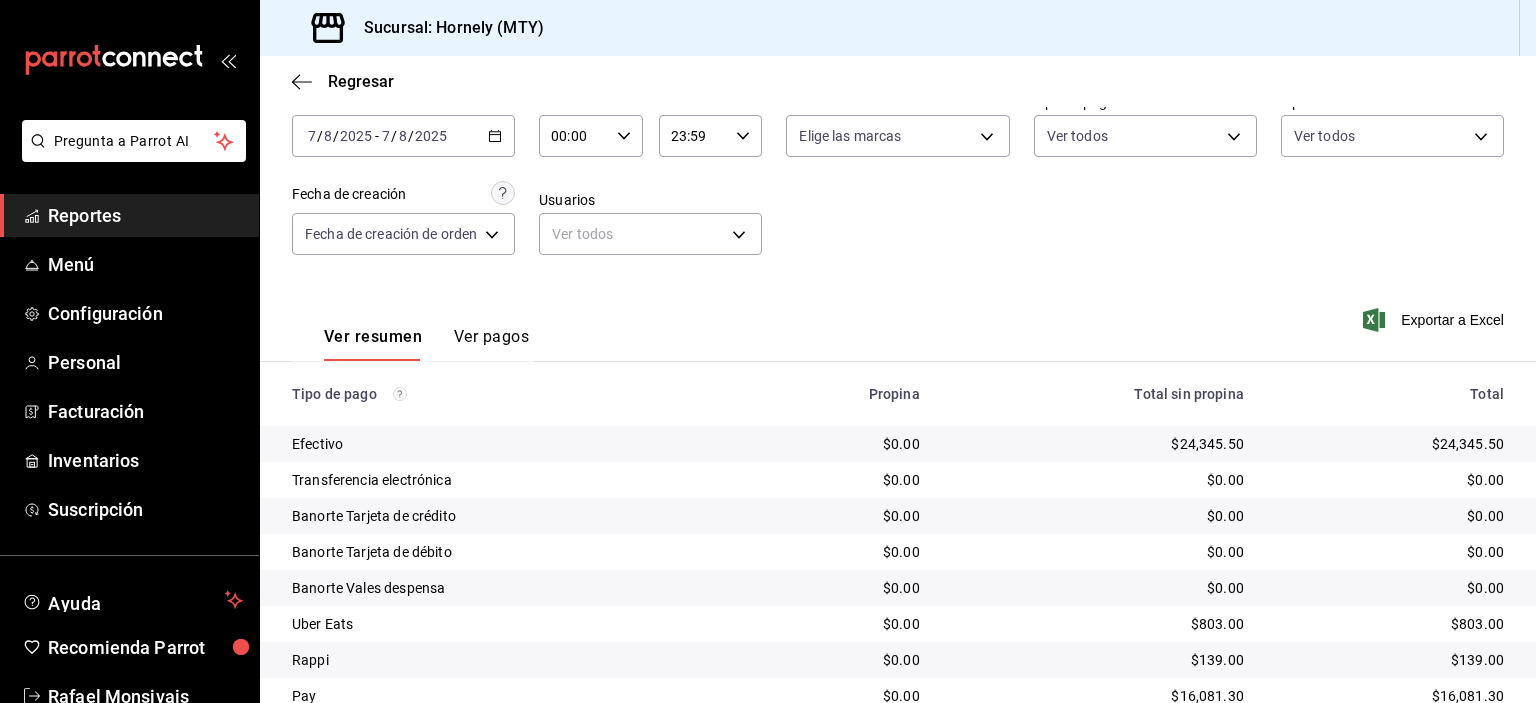 scroll, scrollTop: 180, scrollLeft: 0, axis: vertical 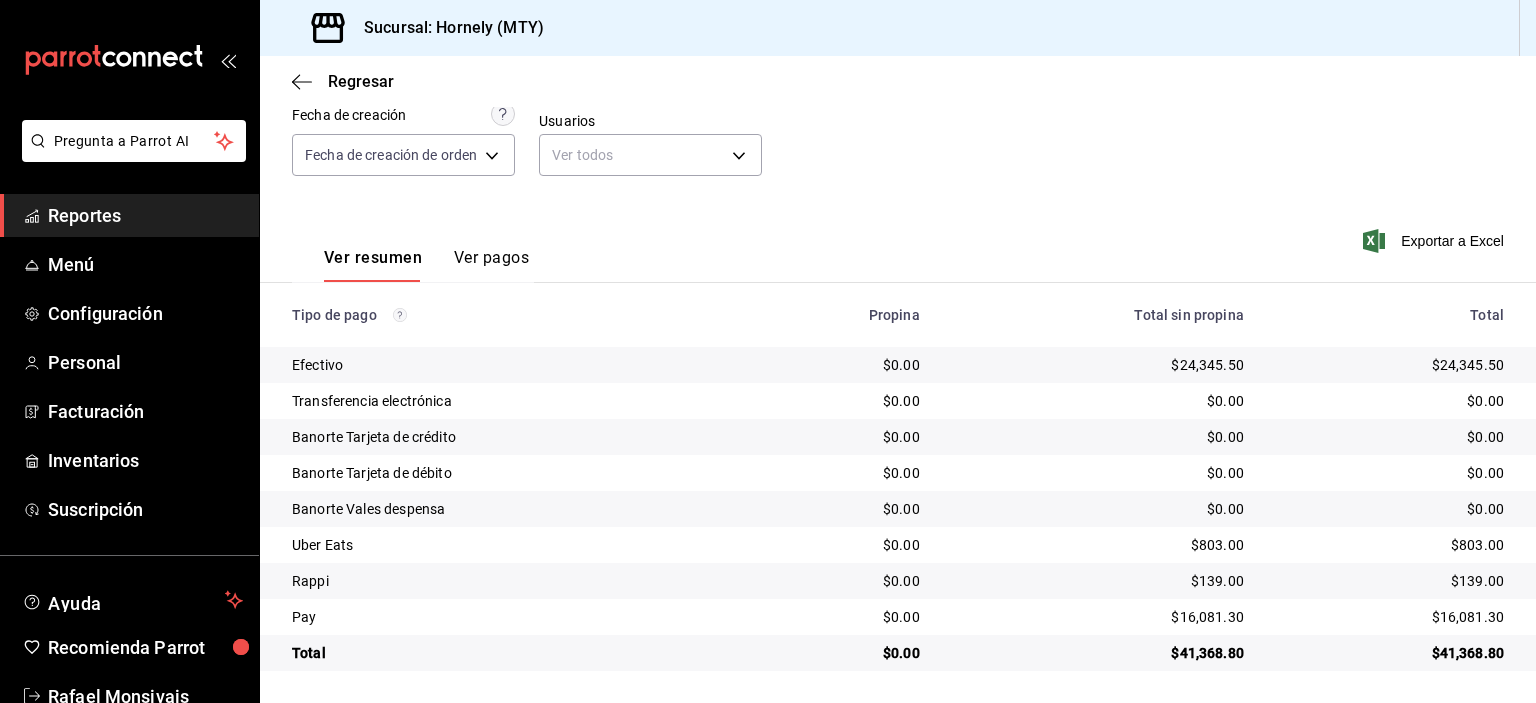 click on "$24,345.50" at bounding box center (1390, 365) 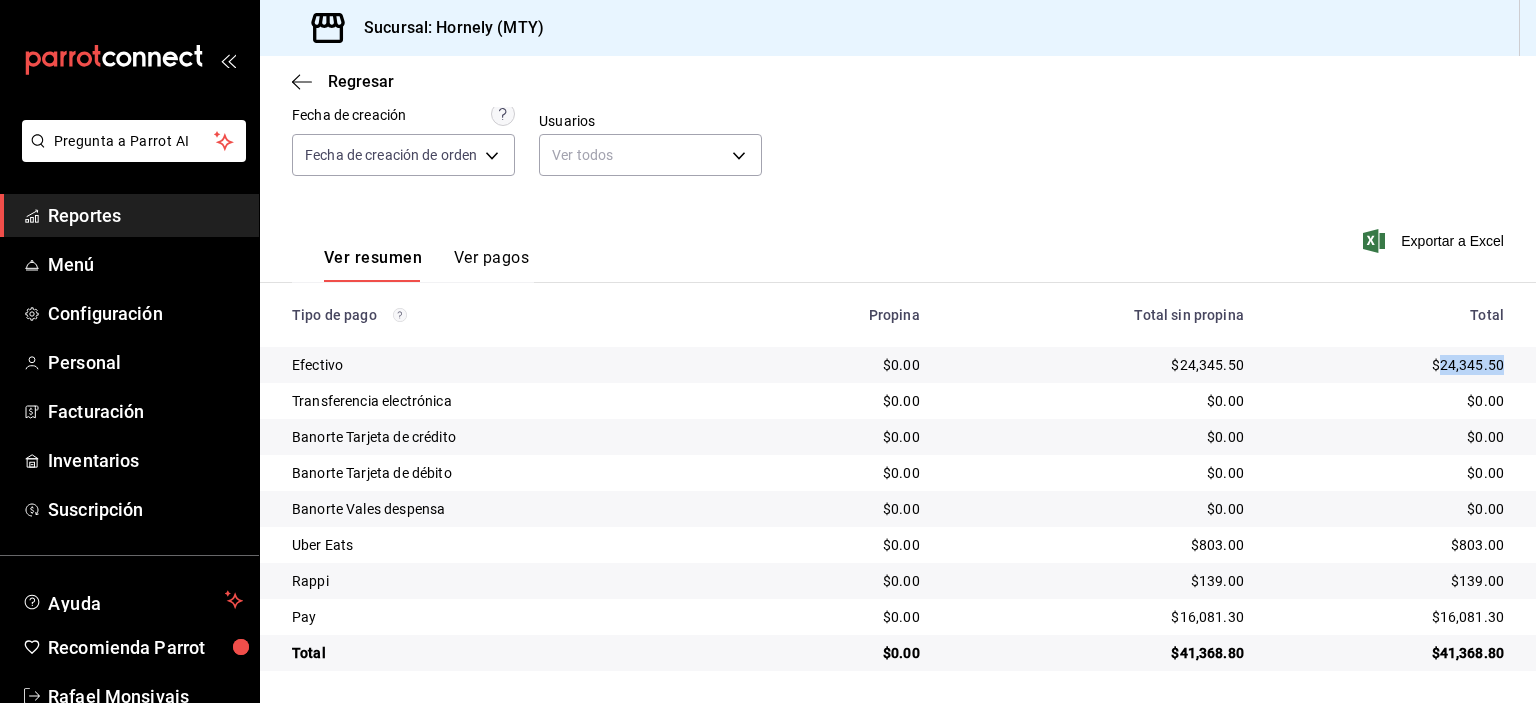 click on "$24,345.50" at bounding box center [1390, 365] 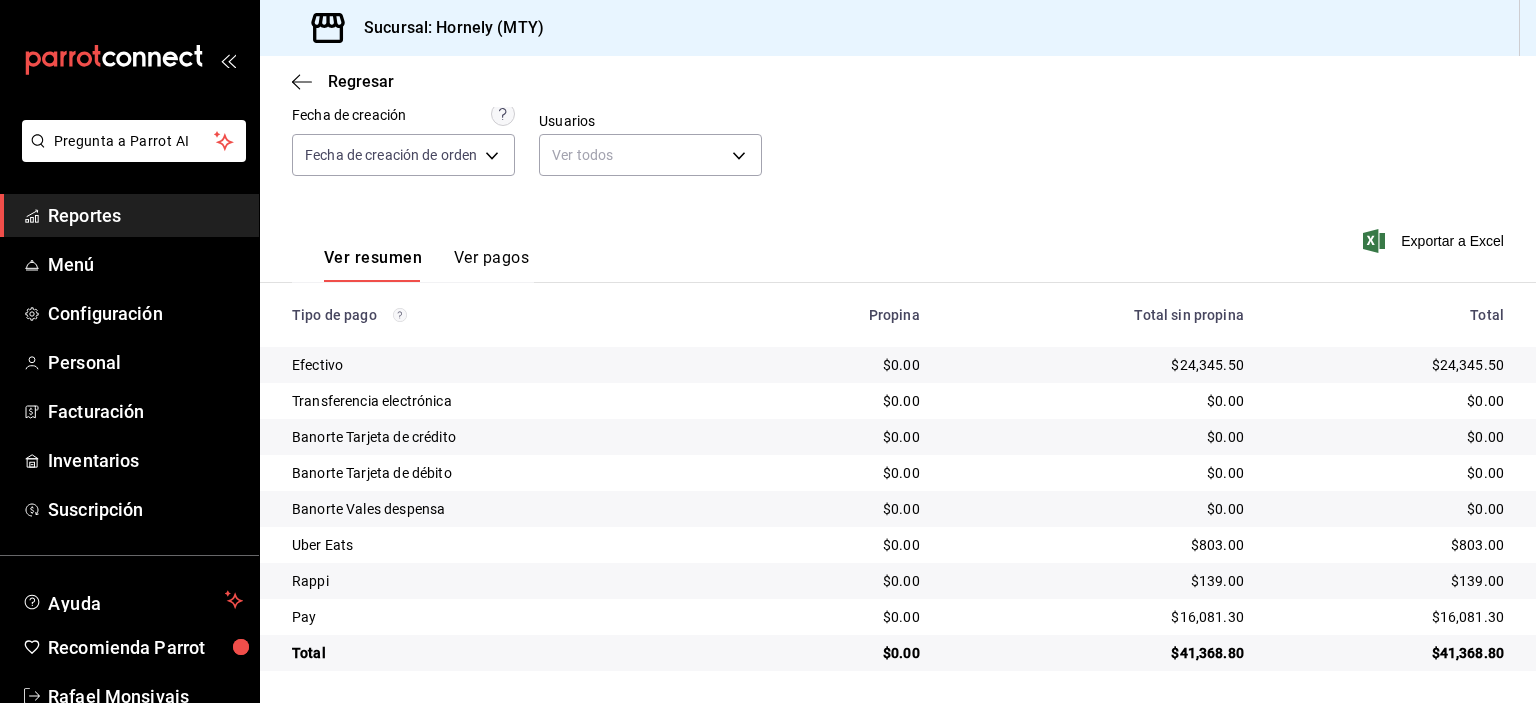 click on "$16,081.30" at bounding box center (1390, 617) 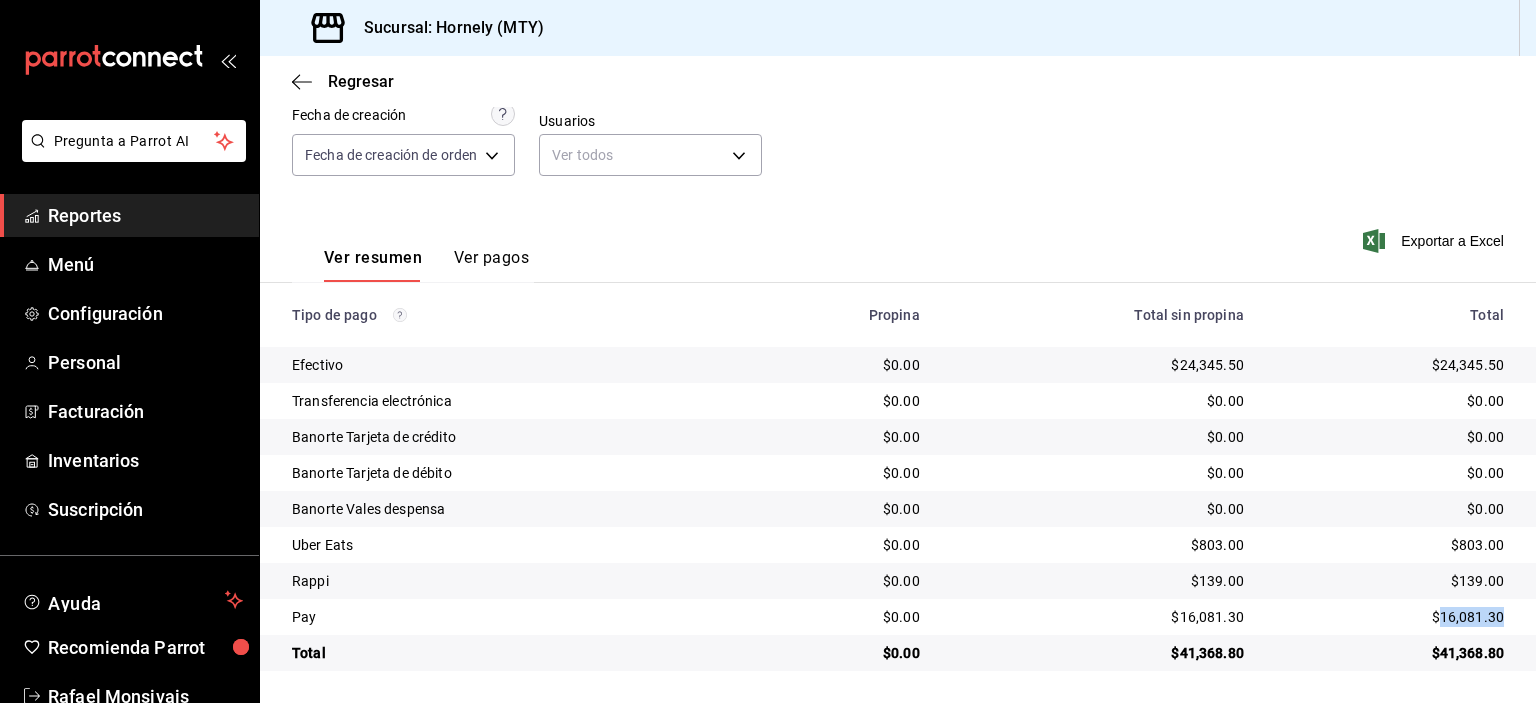 click on "$16,081.30" at bounding box center [1390, 617] 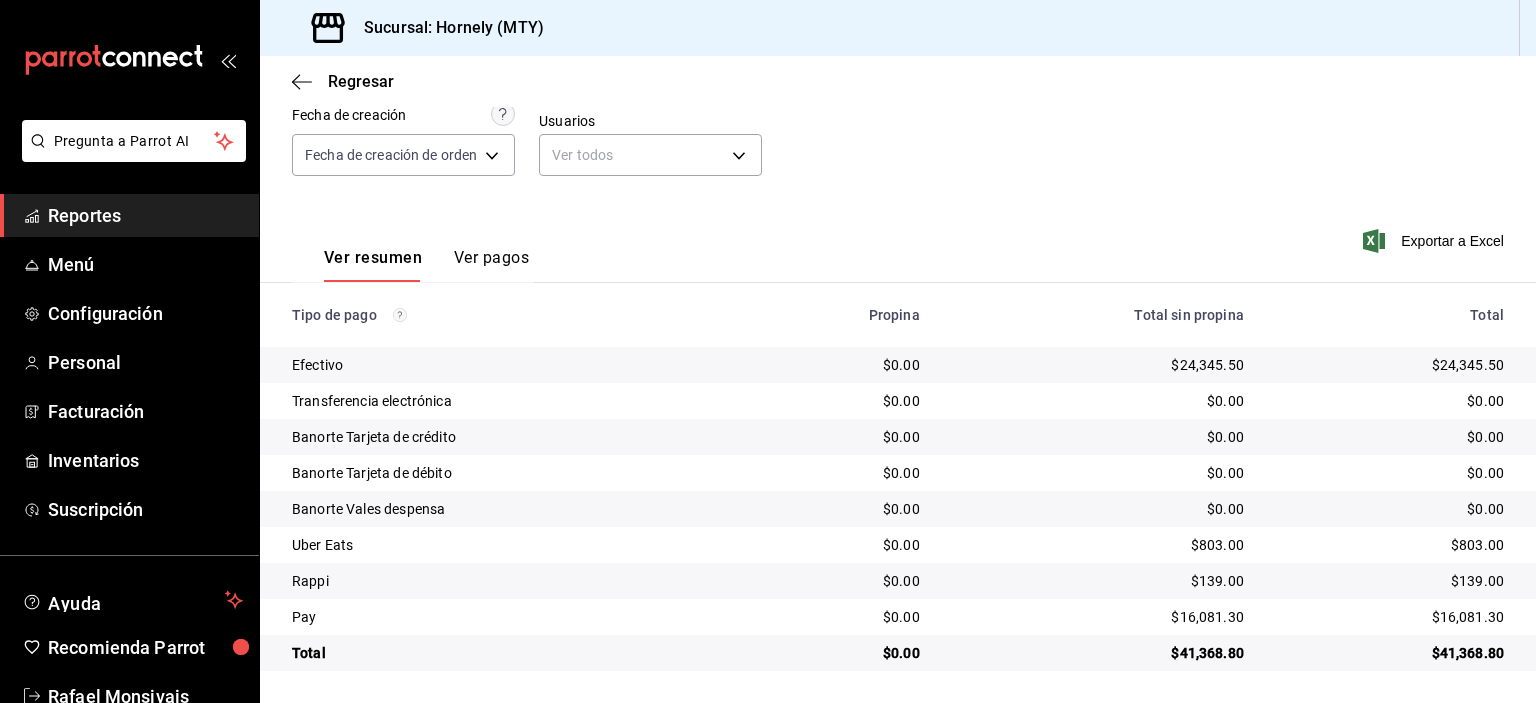 click on "$803.00" at bounding box center [1390, 545] 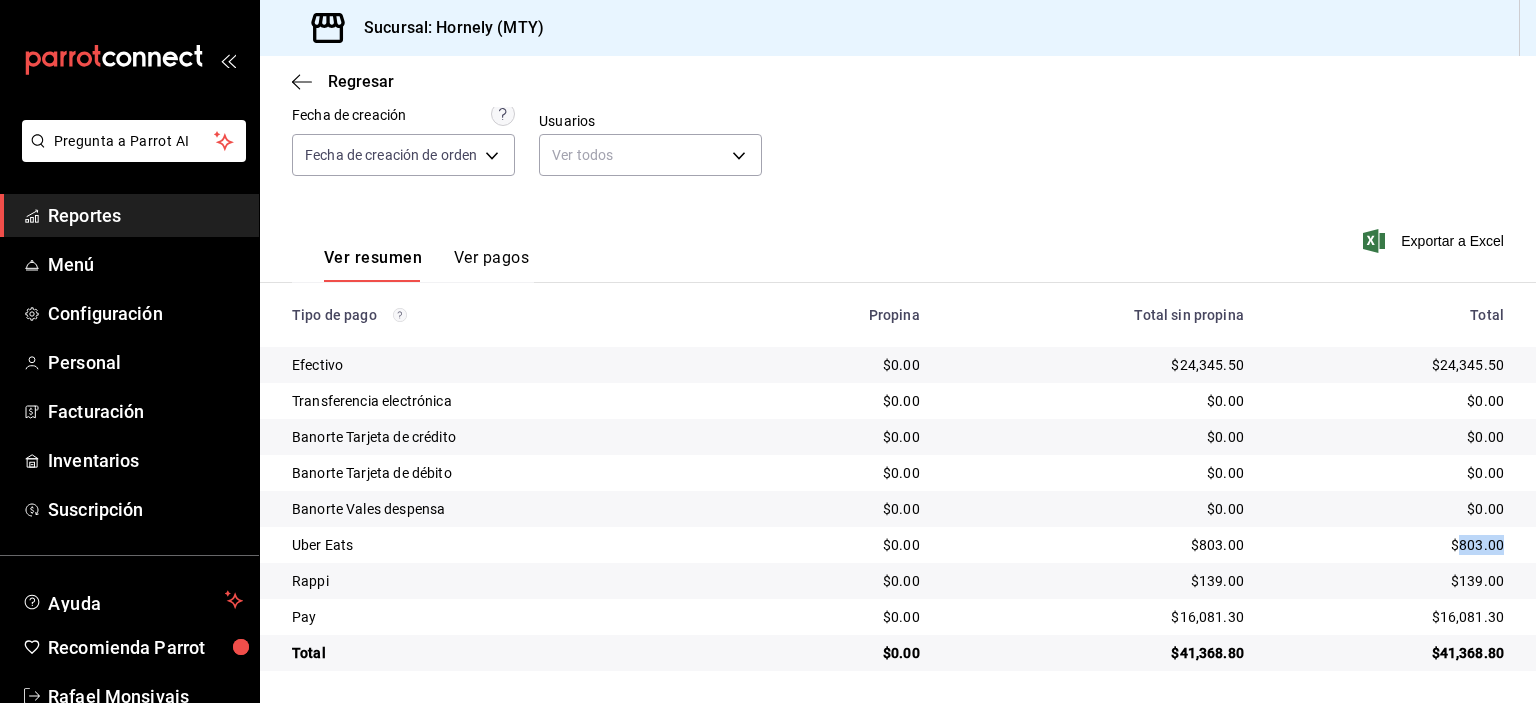 click on "$803.00" at bounding box center (1390, 545) 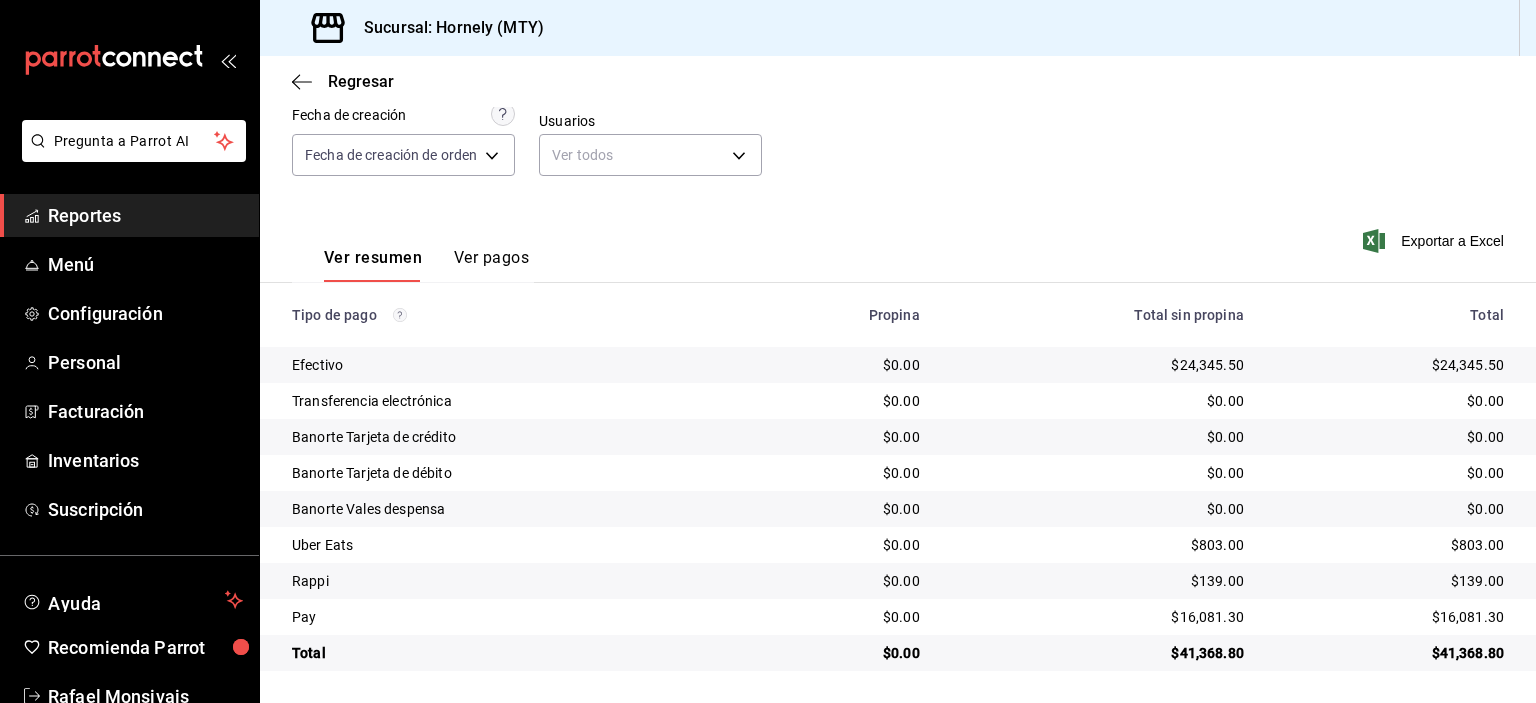click on "$139.00" at bounding box center [1390, 581] 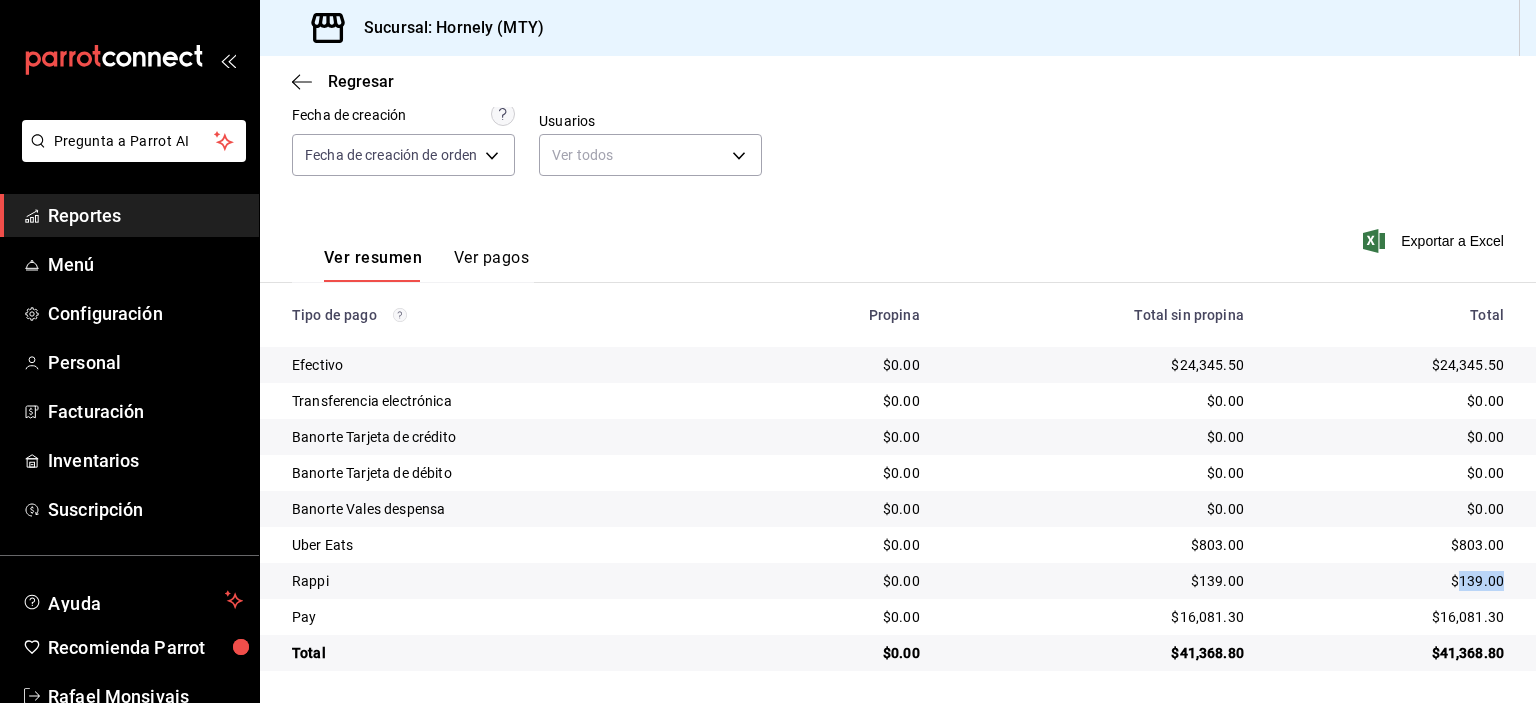 click on "$139.00" at bounding box center [1390, 581] 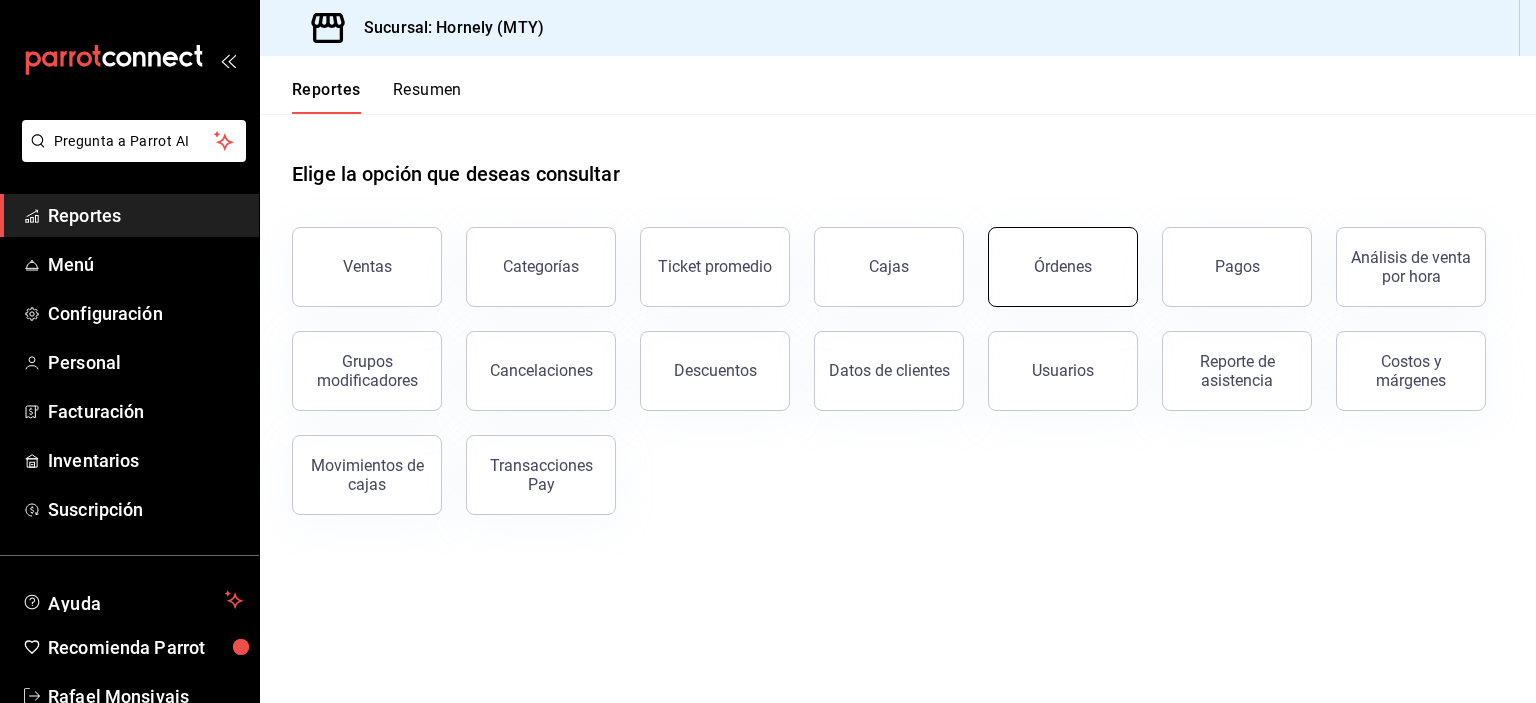 click on "Órdenes" at bounding box center (1063, 267) 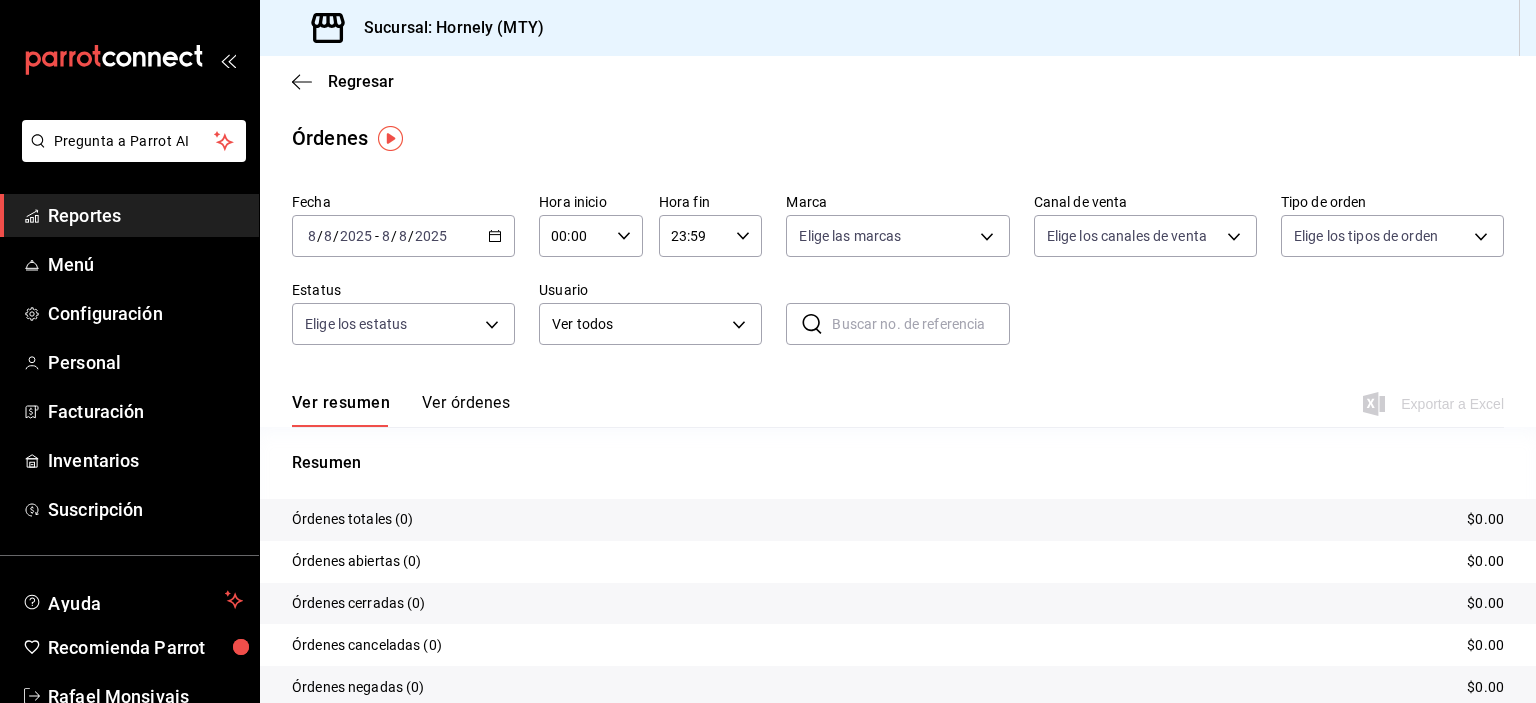 click on "2025-08-08 8 / 8 / 2025 - 2025-08-08 8 / 8 / 2025" at bounding box center (403, 236) 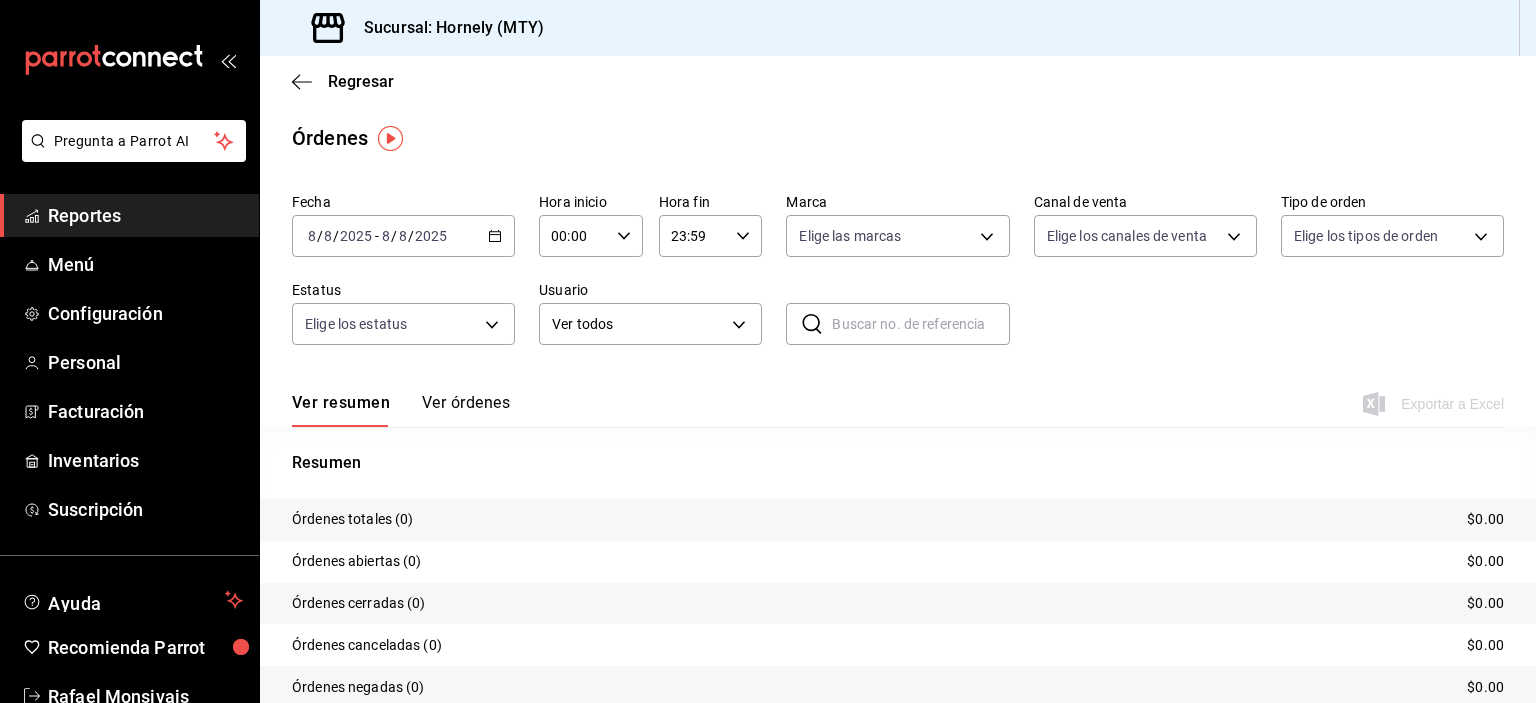 click on "Fecha [DATE] [DATE] - [DATE] [DATE] Hora inicio [TIME] Hora inicio Hora fin [TIME] Hora fin Marca Elige las marcas Canal de venta Elige los canales de venta Tipo de orden Elige los tipos de orden Estatus Elige los estatus Usuario Ver todos ALL ​ ​" at bounding box center (898, 277) 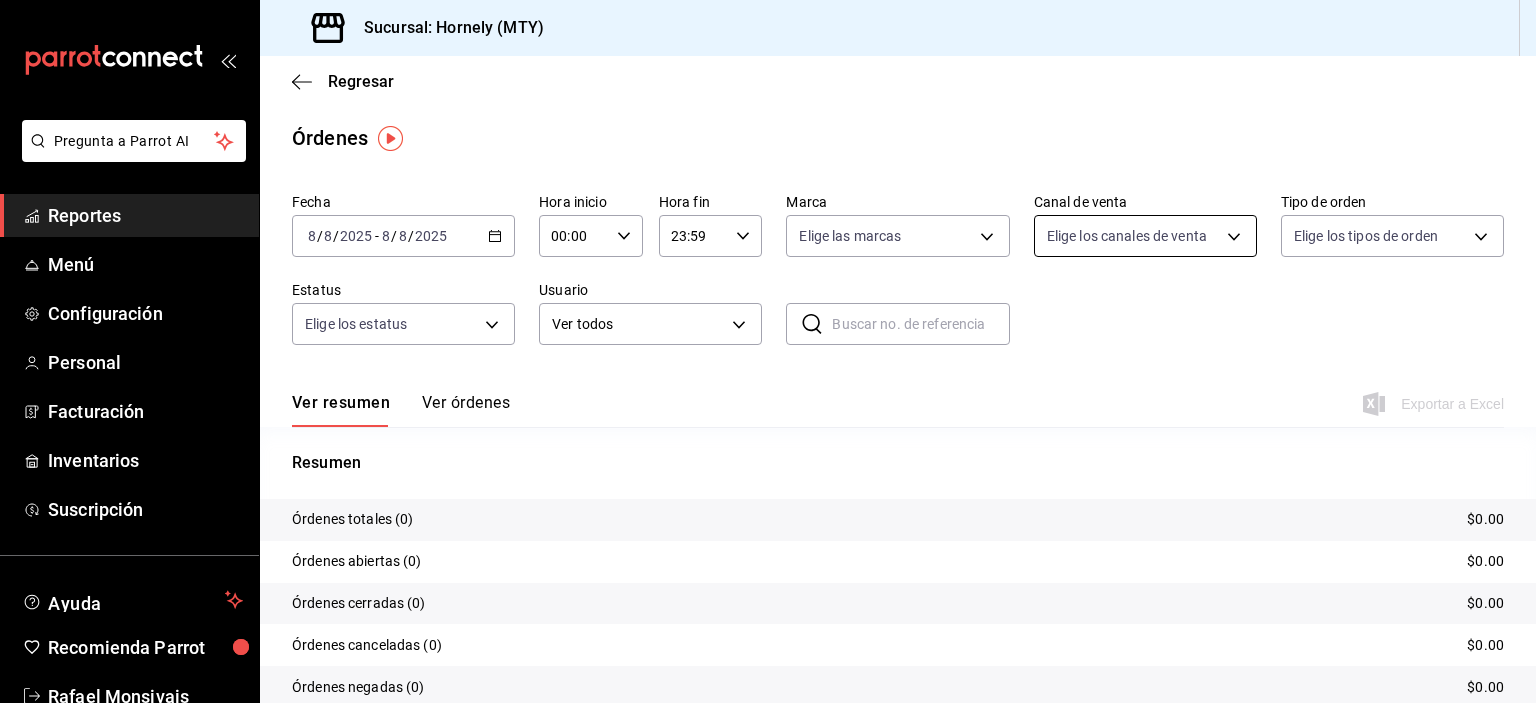 click on "Pregunta a Parrot AI Reportes   Menú   Configuración   Personal   Facturación   Inventarios   Suscripción   Ayuda Recomienda Parrot   [FIRST] [LAST]   Sugerir nueva función   Sucursal: Hornely (MTY) Regresar Órdenes Fecha [DATE] [DATE] - [DATE] [DATE] Hora inicio [TIME] Hora inicio Hora fin [TIME] Hora fin Marca Elige las marcas Canal de venta Elige los canales de venta Tipo de orden Elige los tipos de orden Estatus Elige los estatus Usuario Ver todos ALL ​ ​ Ver resumen Ver órdenes Exportar a Excel Resumen Órdenes totales (0) $0.00 Órdenes abiertas (0) $0.00 Órdenes cerradas (0) $0.00 Órdenes canceladas (0) $0.00 Órdenes negadas (0) $0.00 ¿Quieres ver el consumo promedio por orden y comensal? Ve al reporte de Ticket promedio Pregunta a Parrot AI Reportes   Menú   Configuración   Personal   Facturación   Inventarios   Suscripción   Ayuda Recomienda Parrot   [FIRST] [LAST]   Sugerir nueva función   GANA 1 MES GRATIS EN TU SUSCRIPCIÓN AQUÍ Ver video tutorial" at bounding box center [768, 351] 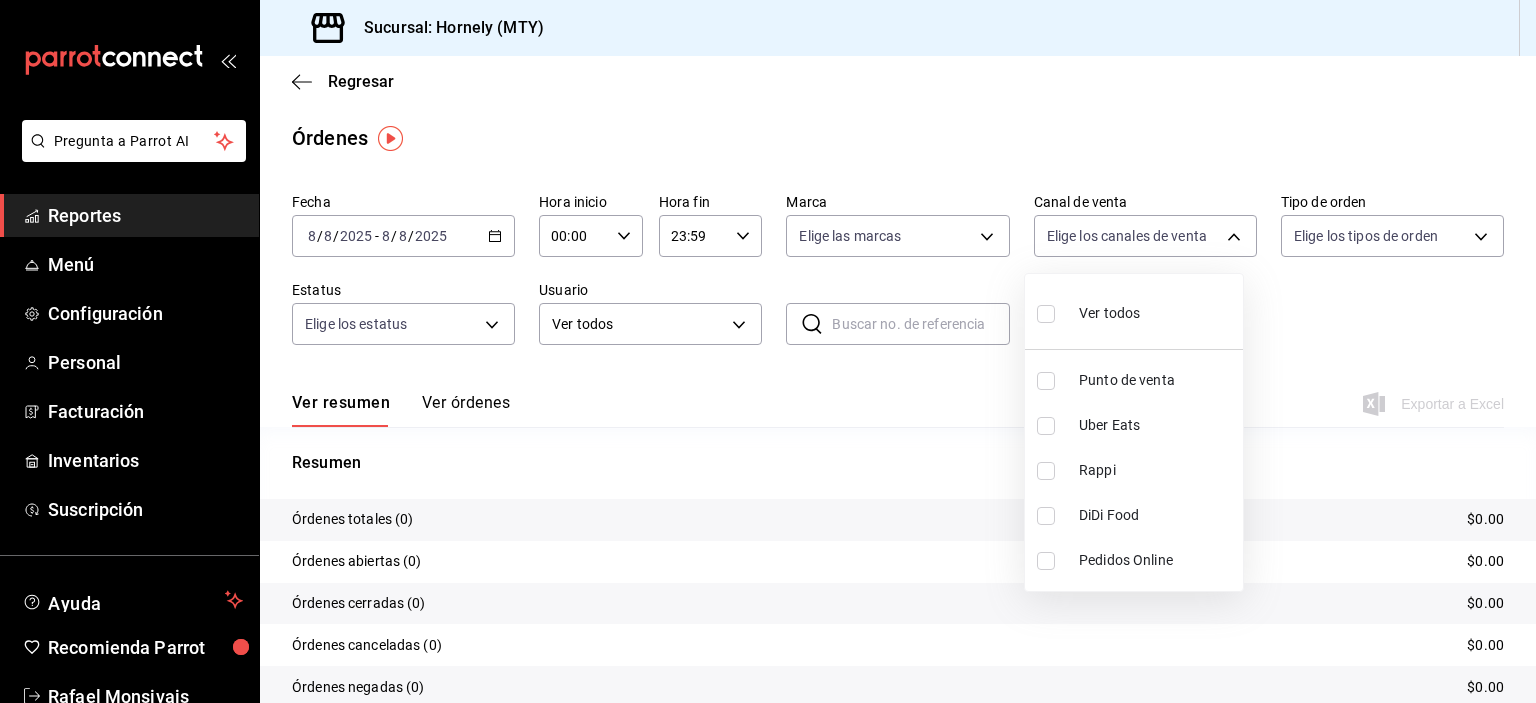 click at bounding box center (768, 351) 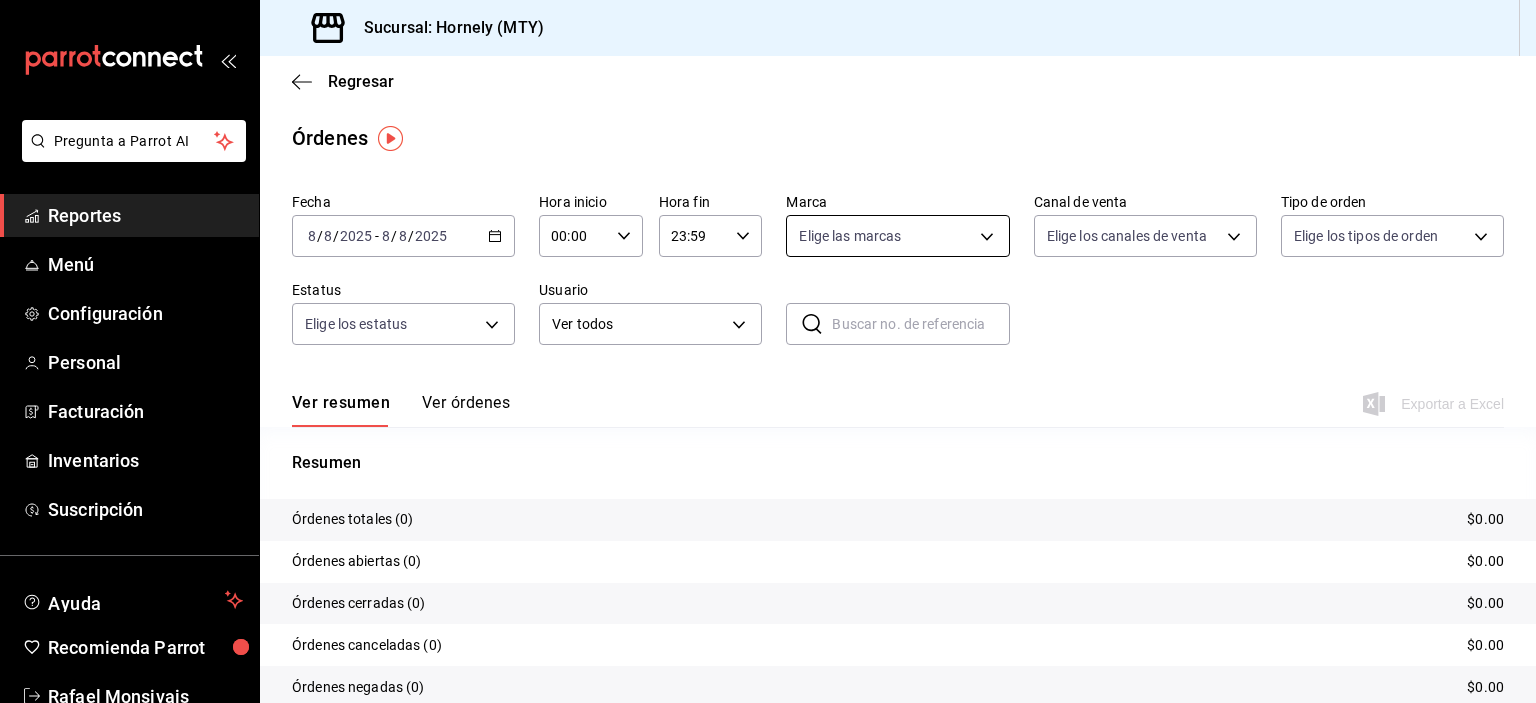 click on "Pregunta a Parrot AI Reportes   Menú   Configuración   Personal   Facturación   Inventarios   Suscripción   Ayuda Recomienda Parrot   [FIRST] [LAST]   Sugerir nueva función   Sucursal: Hornely (MTY) Regresar Órdenes Fecha [DATE] [DATE] - [DATE] [DATE] Hora inicio [TIME] Hora inicio Hora fin [TIME] Hora fin Marca Elige las marcas Canal de venta Elige los canales de venta Tipo de orden Elige los tipos de orden Estatus Elige los estatus Usuario Ver todos ALL ​ ​ Ver resumen Ver órdenes Exportar a Excel Resumen Órdenes totales (0) $0.00 Órdenes abiertas (0) $0.00 Órdenes cerradas (0) $0.00 Órdenes canceladas (0) $0.00 Órdenes negadas (0) $0.00 ¿Quieres ver el consumo promedio por orden y comensal? Ve al reporte de Ticket promedio Pregunta a Parrot AI Reportes   Menú   Configuración   Personal   Facturación   Inventarios   Suscripción   Ayuda Recomienda Parrot   [FIRST] [LAST]   Sugerir nueva función   GANA 1 MES GRATIS EN TU SUSCRIPCIÓN AQUÍ Ver video tutorial" at bounding box center (768, 351) 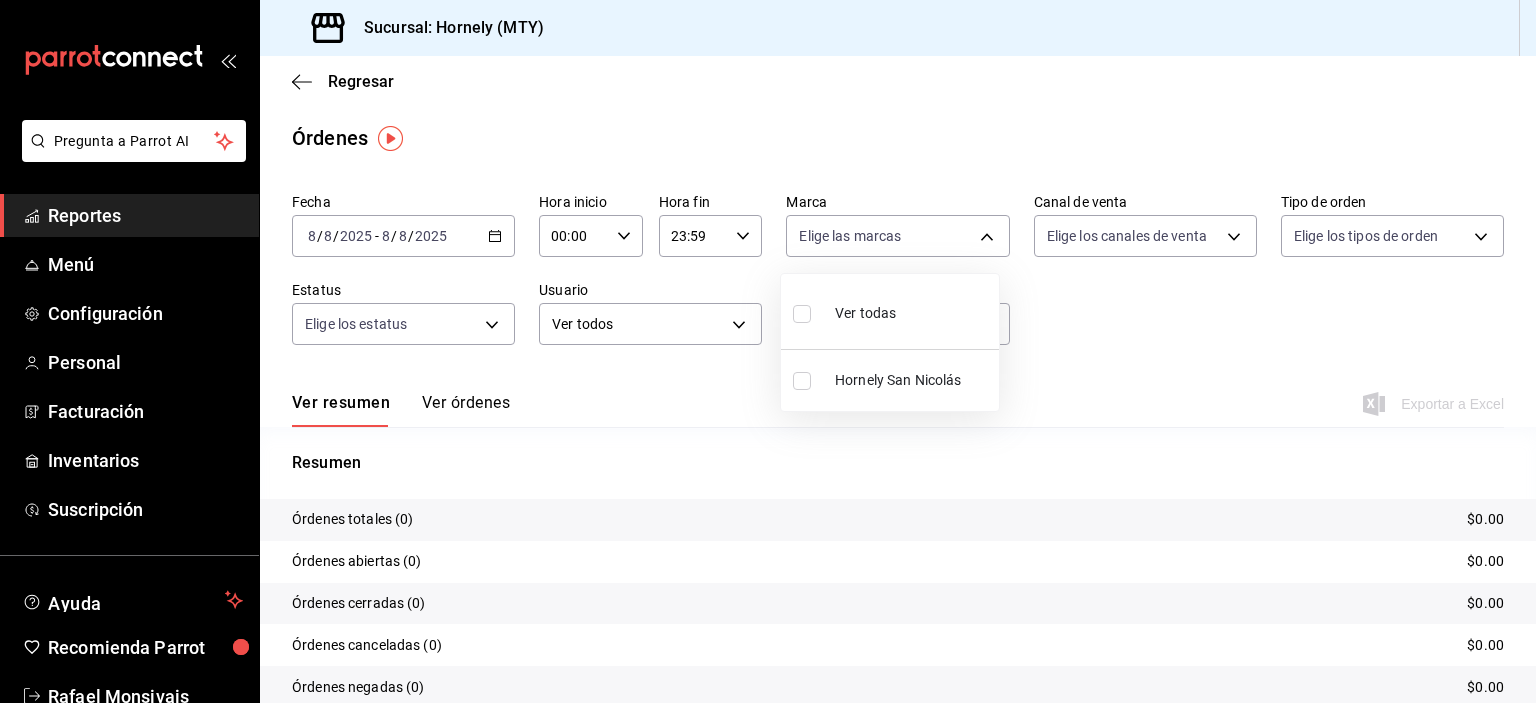 click on "Hornely San Nicolás" at bounding box center [913, 380] 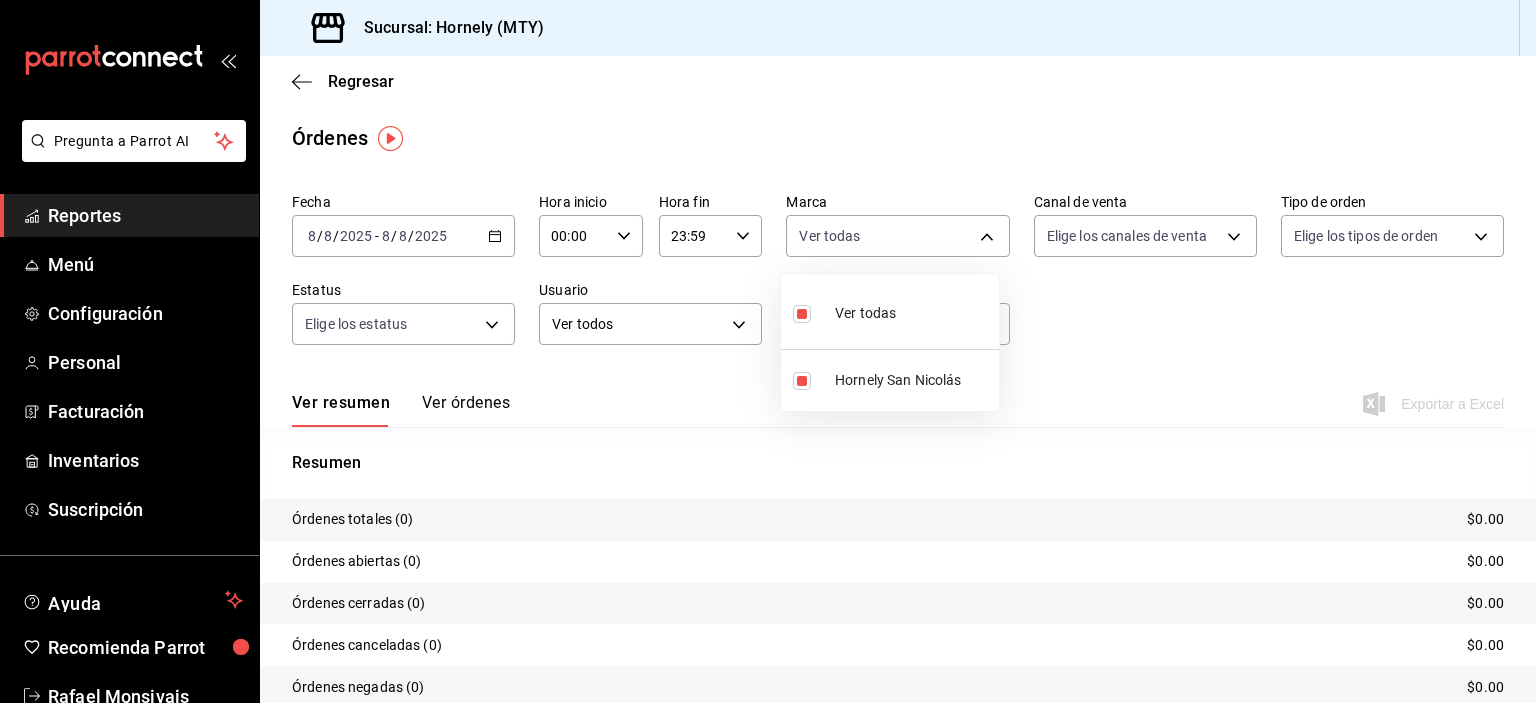 click at bounding box center (768, 351) 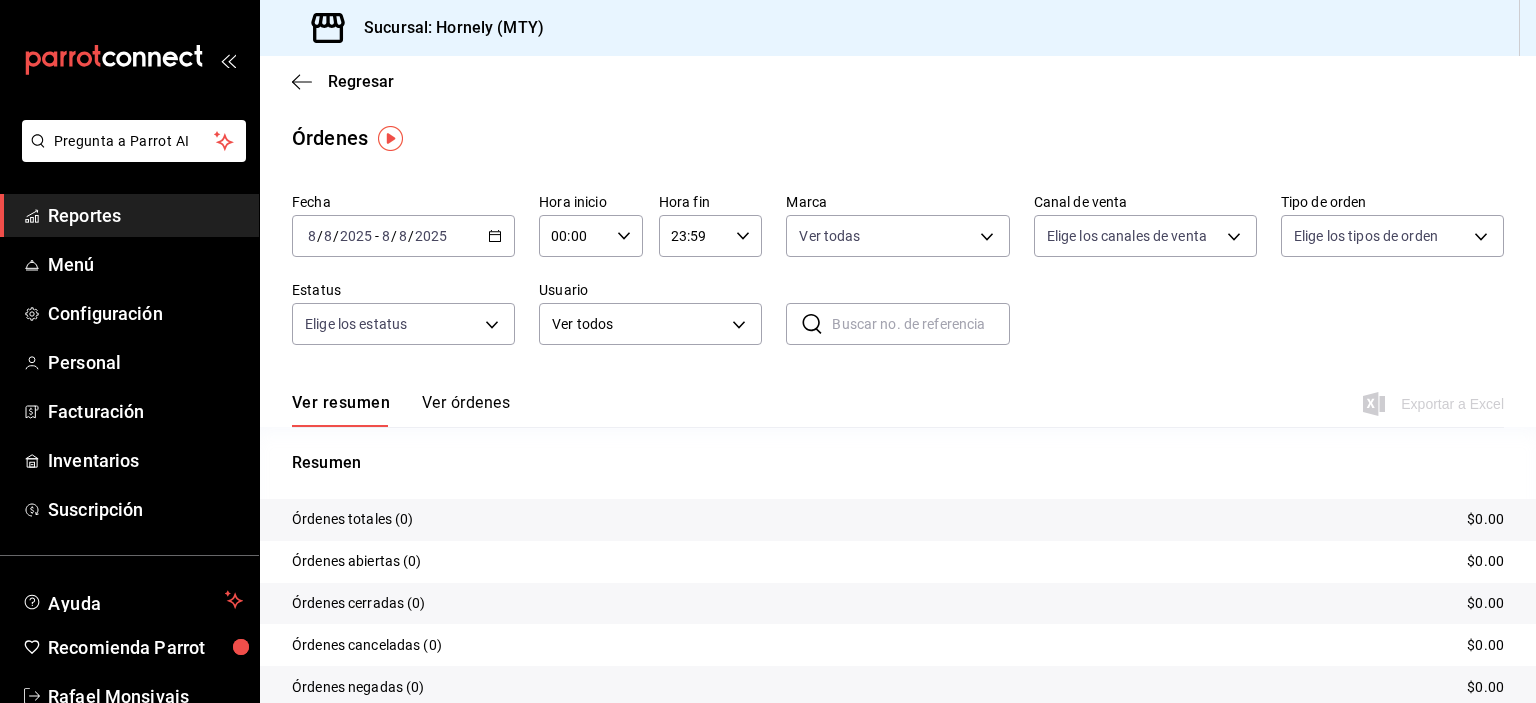 click on "2025-08-08 8 / 8 / 2025 - 2025-08-08 8 / 8 / 2025" at bounding box center [403, 236] 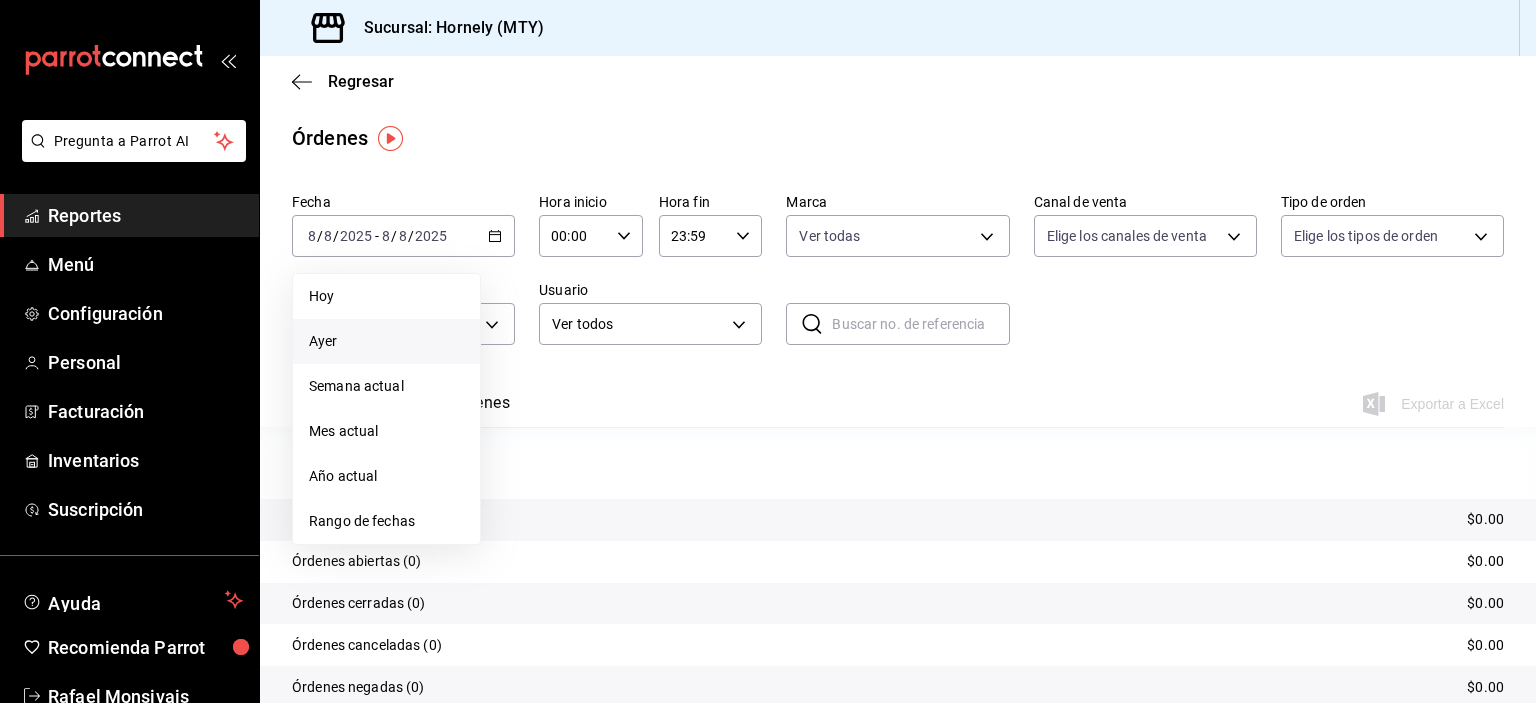 click on "Ayer" at bounding box center [386, 341] 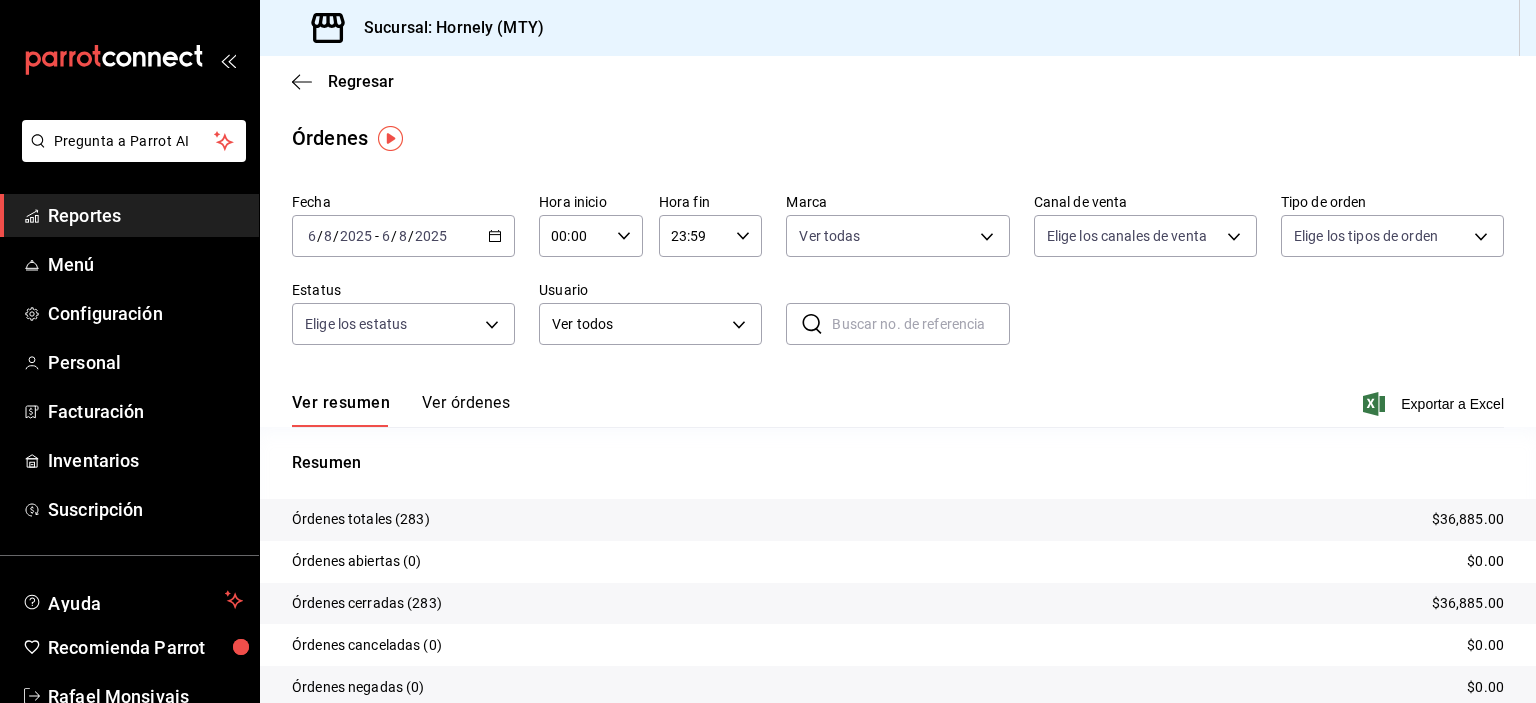 click on "2025-08-06 6 / 8 / 2025 - 2025-08-06 6 / 8 / 2025" at bounding box center [403, 236] 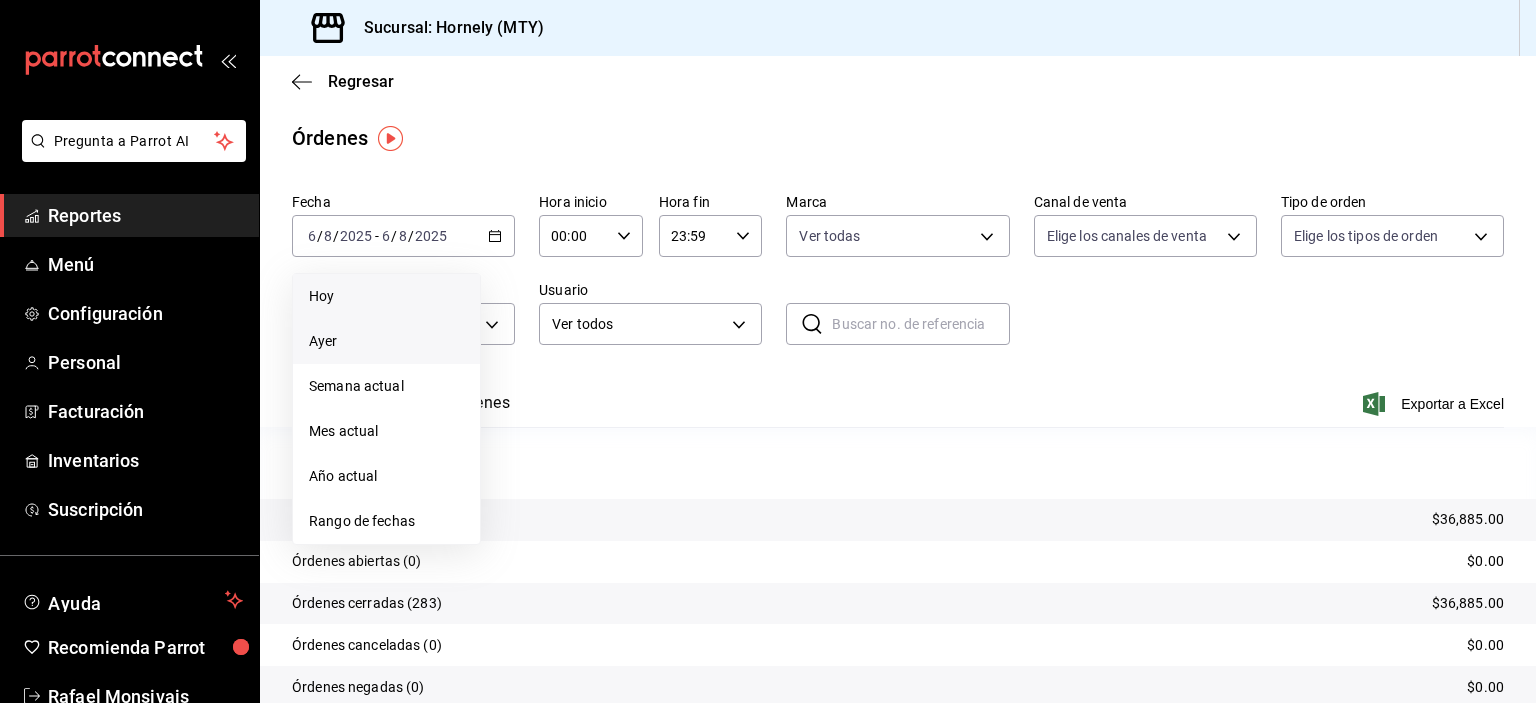 click on "Hoy" at bounding box center [386, 296] 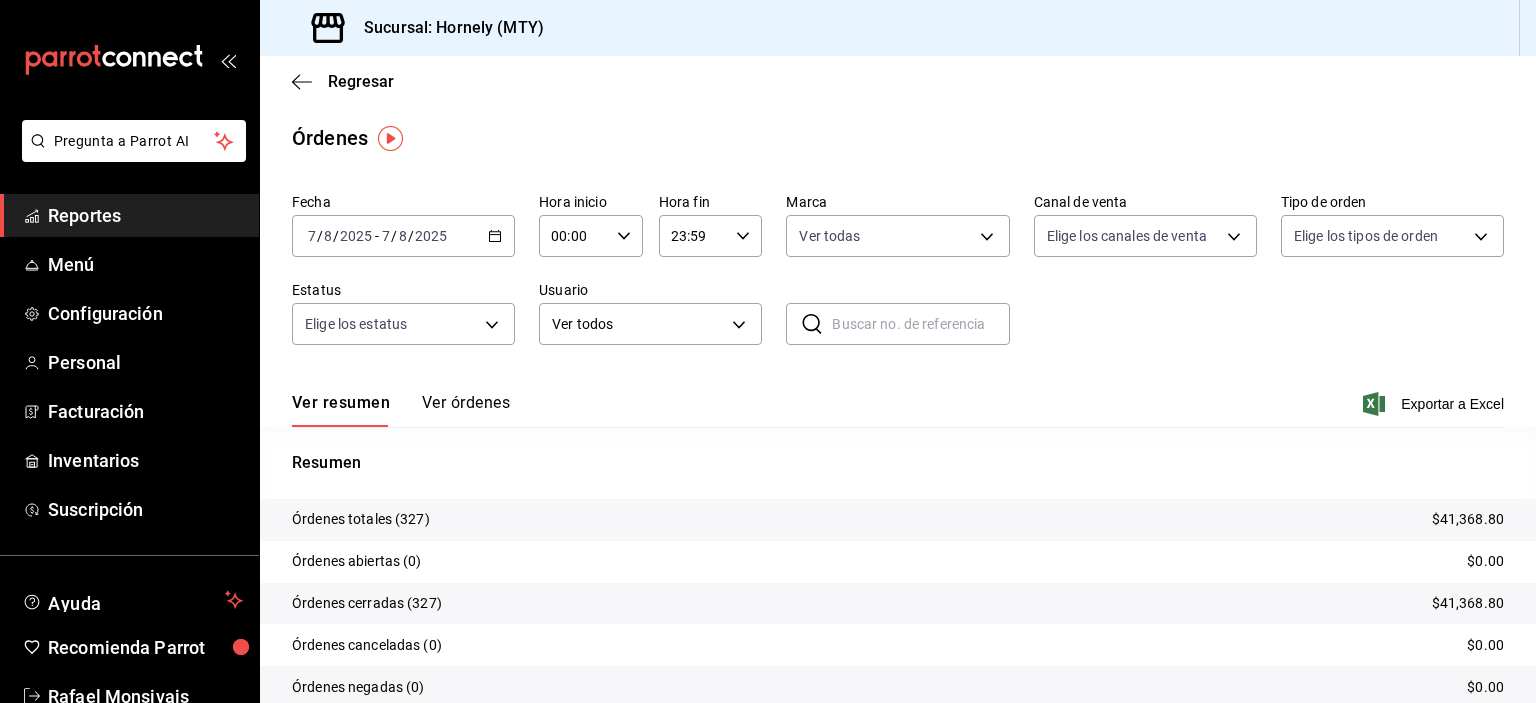 click on "Órdenes totales (327)" at bounding box center (361, 519) 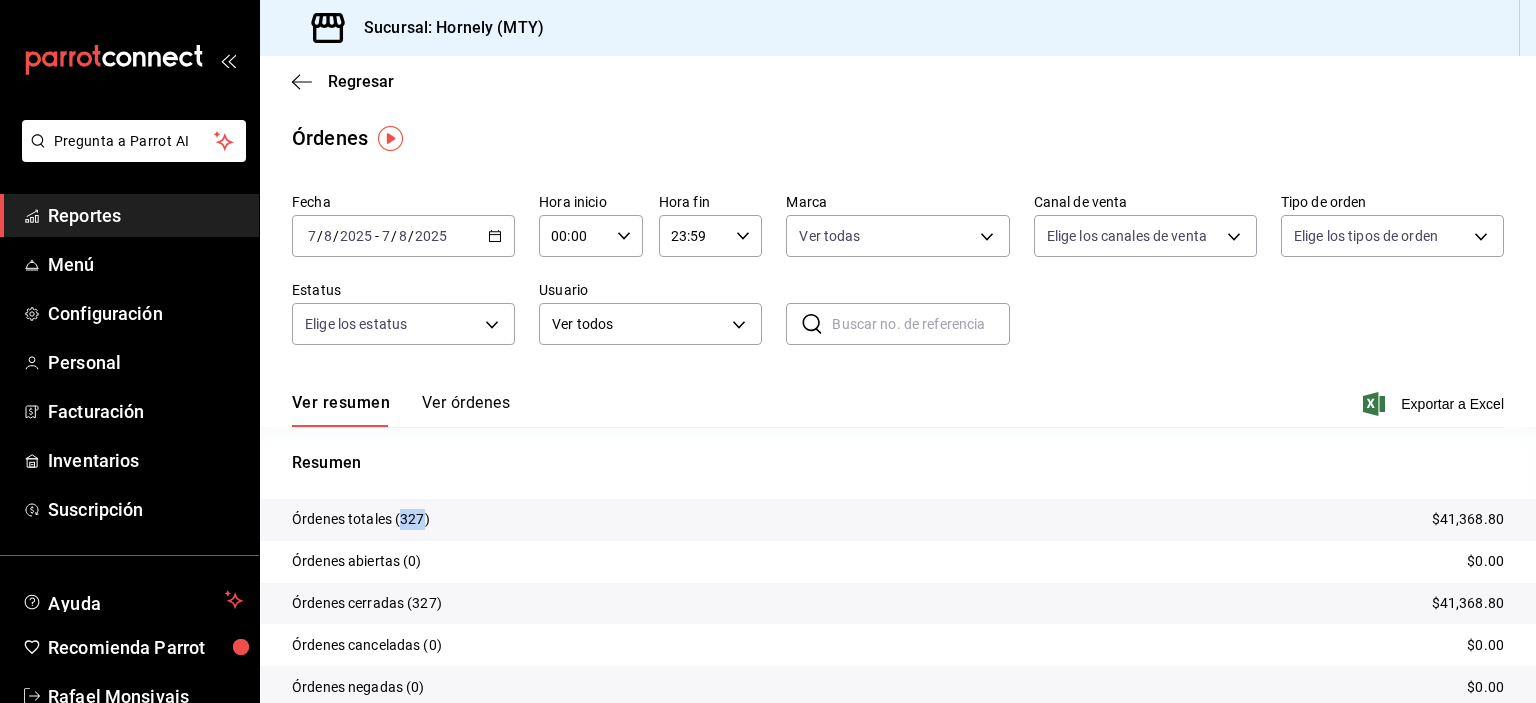 click on "Órdenes totales (327)" at bounding box center (361, 519) 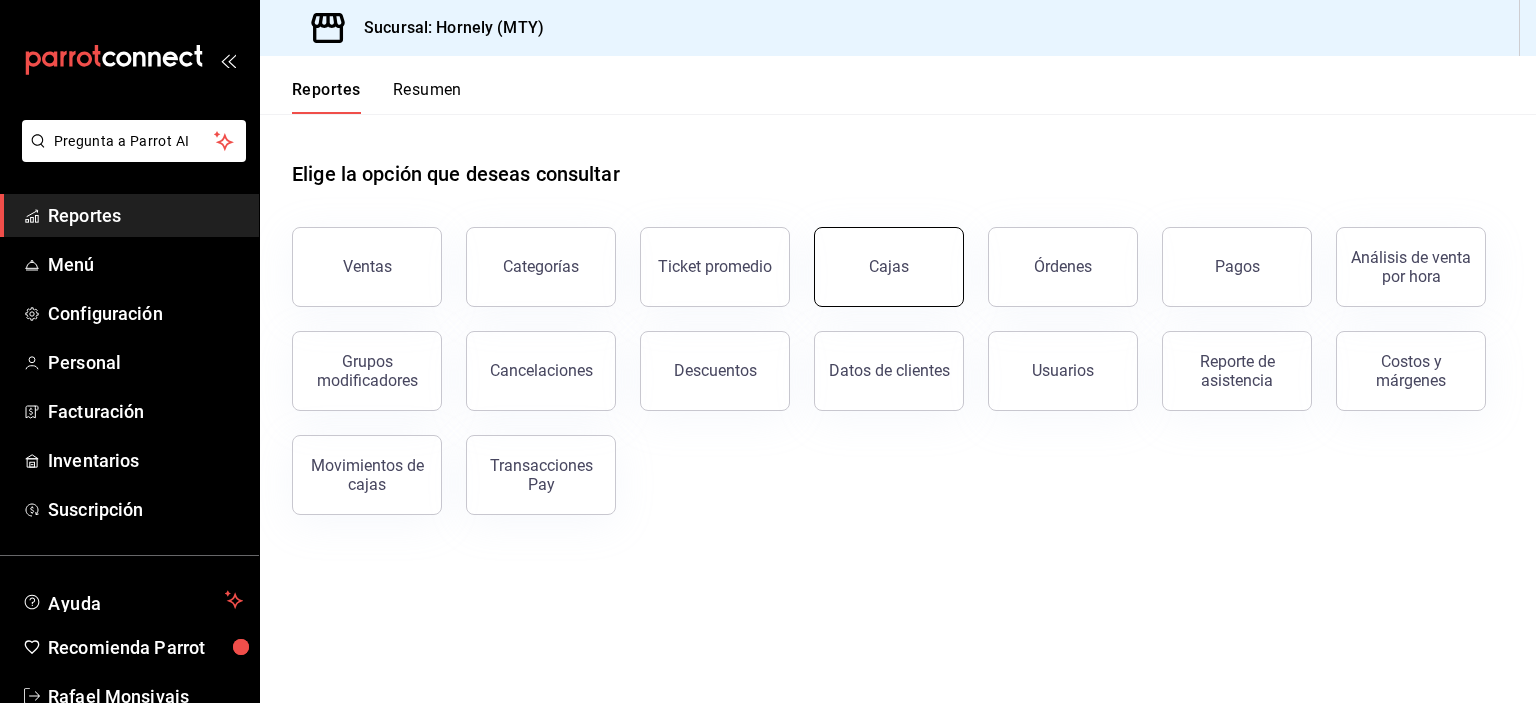 click on "Cajas" at bounding box center (889, 267) 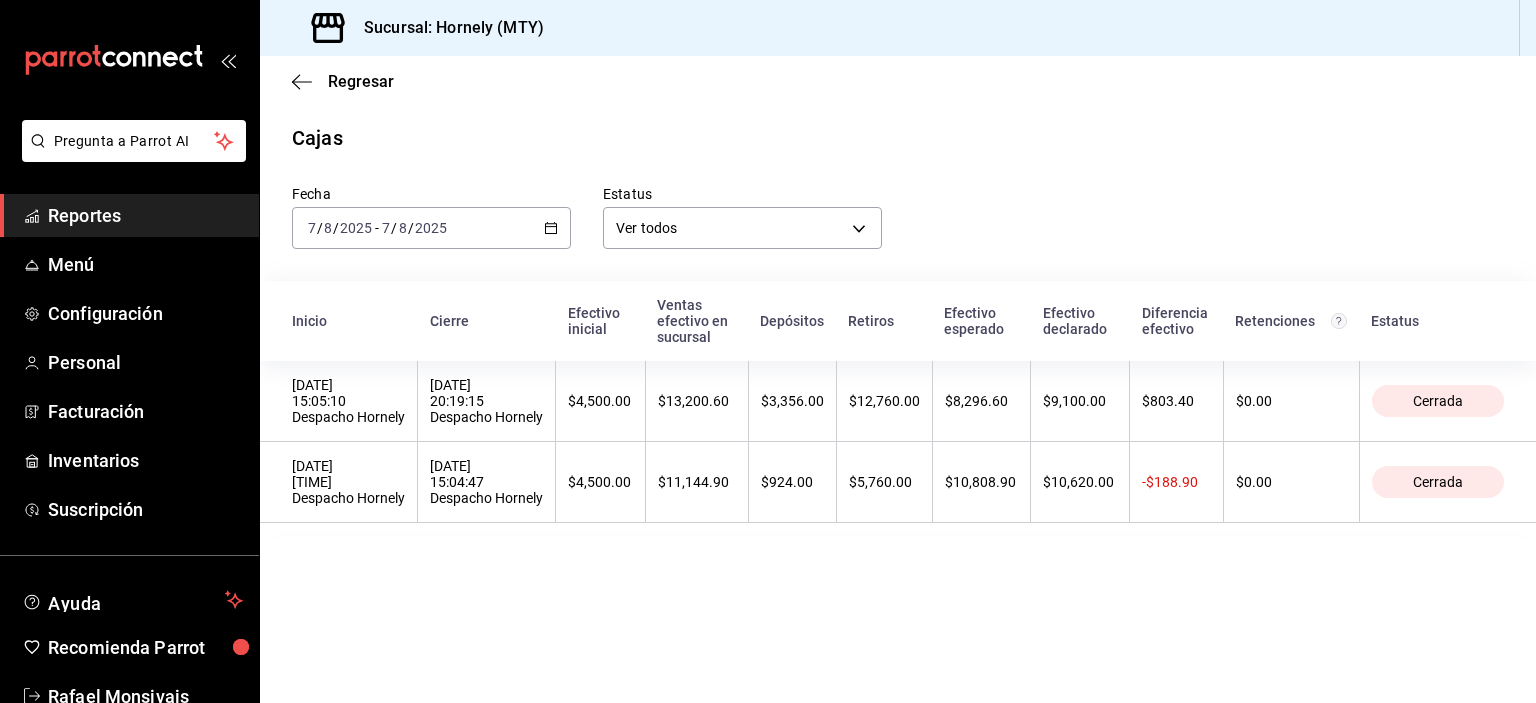 click on "Regresar Cajas Fecha 2025-08-07 7 / 8 / 2025 - 2025-08-07 7 / 8 / 2025 Estatus Ver todos ALL Inicio Cierre Efectivo inicial Ventas efectivo en sucursal Depósitos Retiros Efectivo esperado Efectivo declarado Diferencia efectivo Retenciones Estatus 07/08/2025
15:05:10
Despacho Hornely 07/08/2025
20:19:15
Despacho Hornely $4,500.00 $13,200.60 $3,356.00 $12,760.00 $8,296.60 $9,100.00 $803.40 $0.00 Cerrada 07/08/2025
06:46:11
Despacho Hornely 07/08/2025
15:04:47
Despacho Hornely $4,500.00 $11,144.90 $924.00 $5,760.00 $10,808.90 $10,620.00 -$188.90 $0.00 Cerrada" at bounding box center (898, 379) 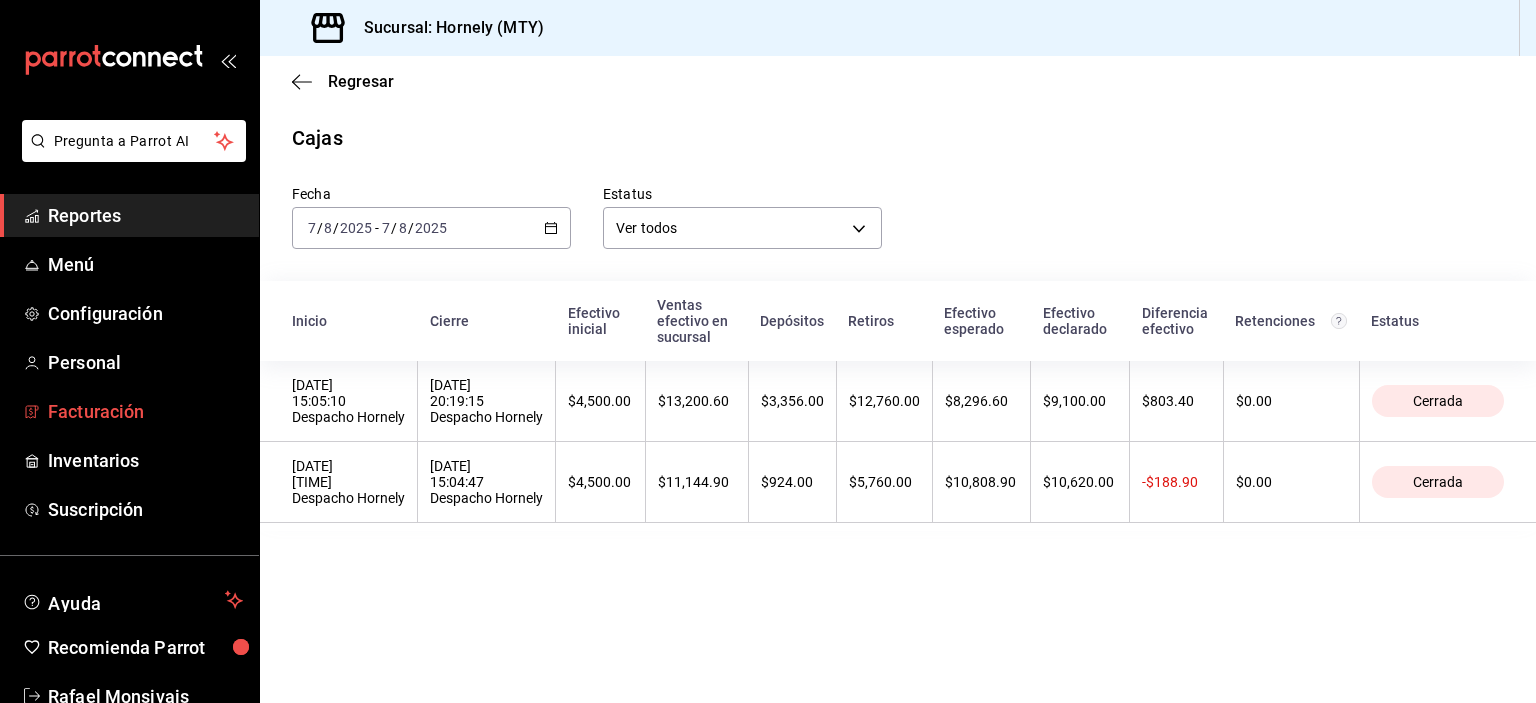 click on "Facturación" at bounding box center (145, 411) 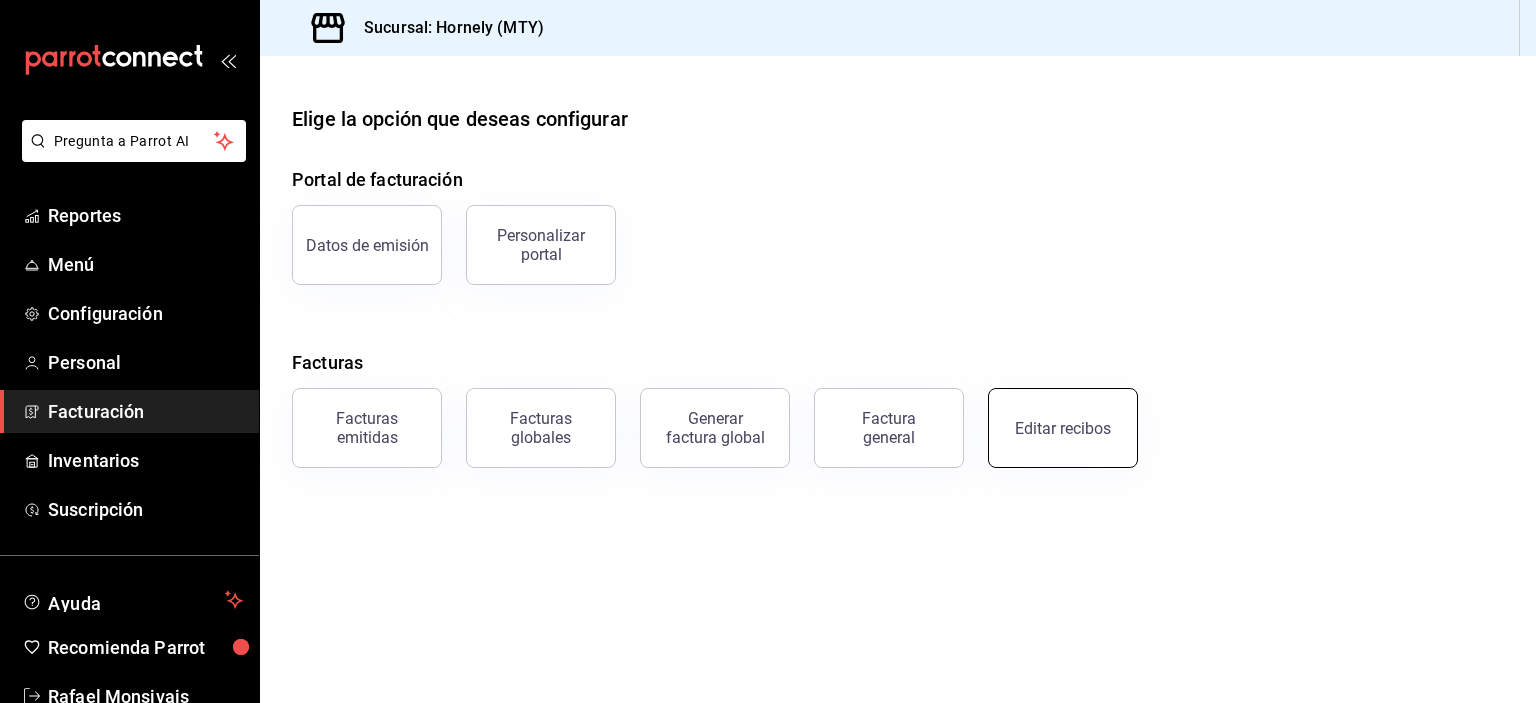 click on "Editar recibos" at bounding box center (1063, 428) 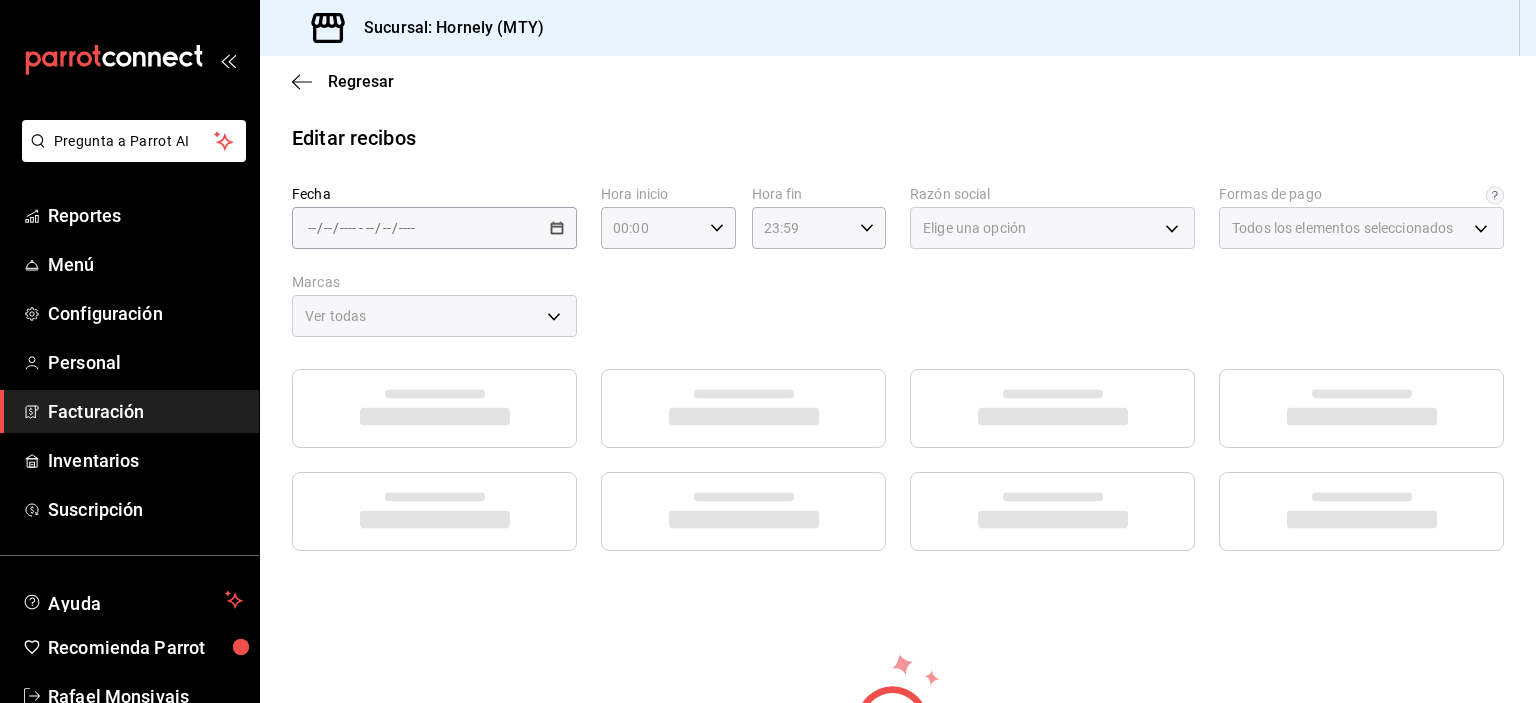 type on "fb0911c4-8c81-440c-afc8-d8364f99058a" 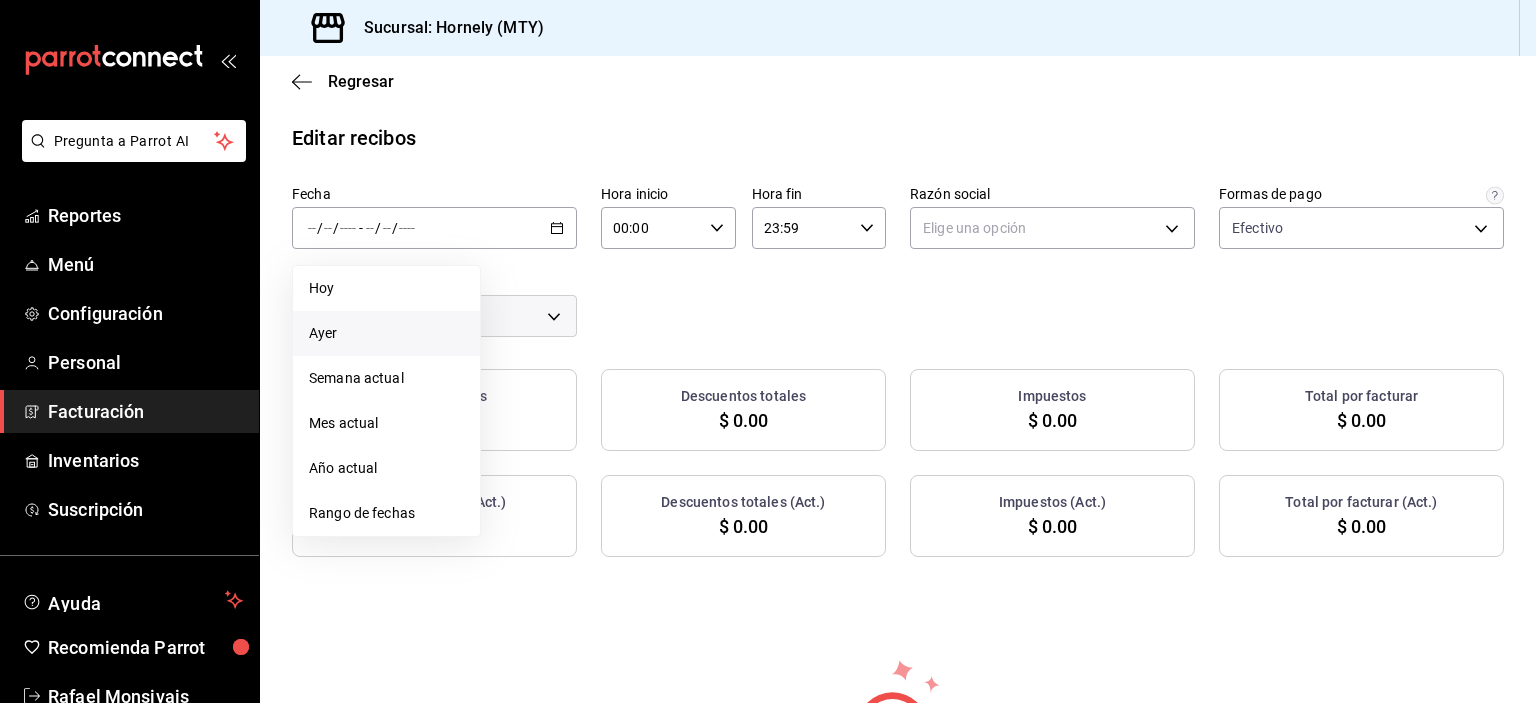 click on "Ayer" at bounding box center (386, 333) 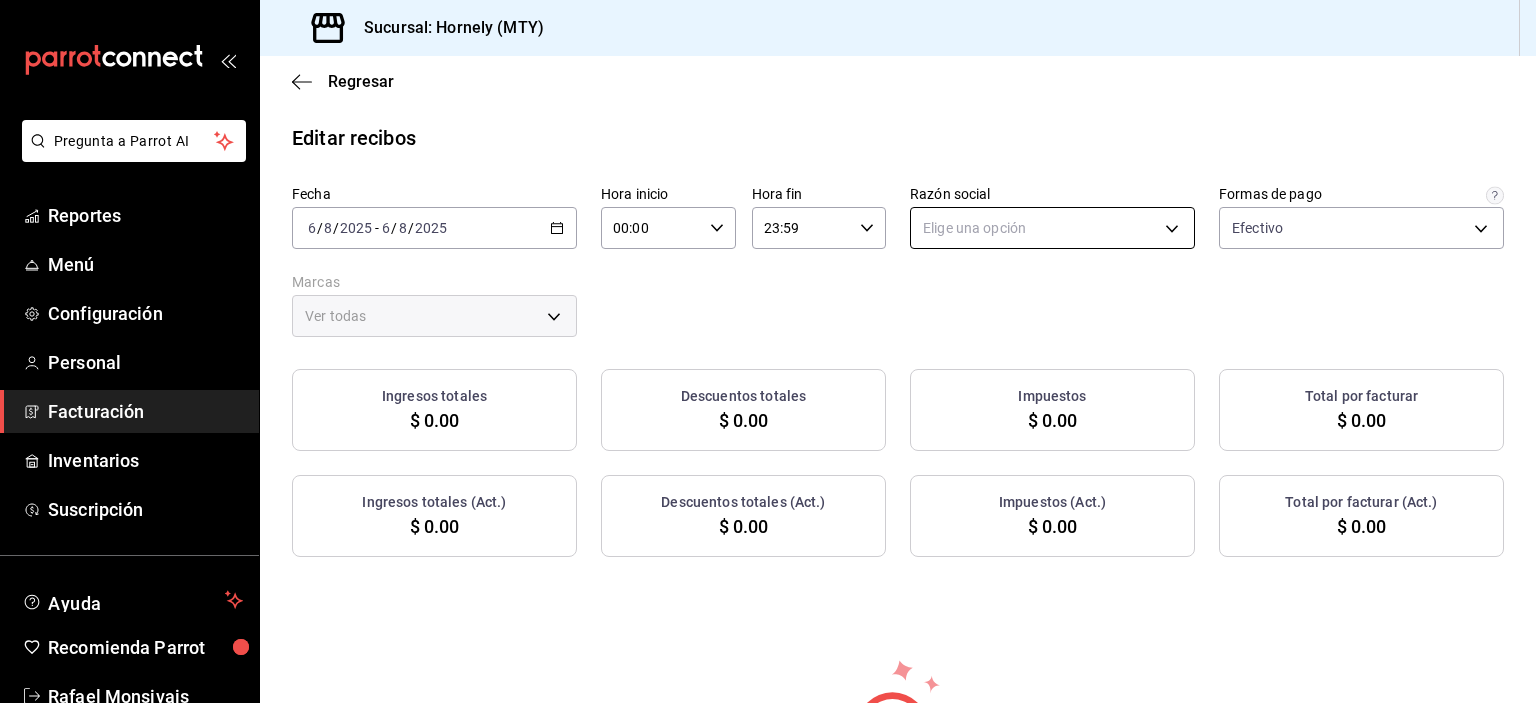 click on "Pregunta a Parrot AI Reportes   Menú   Configuración   Personal   Facturación   Inventarios   Suscripción   Ayuda Recomienda Parrot   [FIRST] [LAST]   Sugerir nueva función   Sucursal: Hornely (MTY) Regresar Editar recibos Fecha [DATE] [DATE] - [DATE] [DATE] Hora inicio [TIME] Hora inicio Hora fin [TIME] Hora fin Razón social Elige una opción Formas de pago   Efectivo Marcas Ver todas Ingresos totales $ 0.00 Descuentos totales $ 0.00 Impuestos $ 0.00 Total por facturar $ 0.00 Ingresos totales (Act.) $ 0.00 Descuentos totales (Act.) $ 0.00 Impuestos  (Act.) $ 0.00 Total por facturar (Act.) $ 0.00 No hay información que mostrar GANA 1 MES GRATIS EN TU SUSCRIPCIÓN AQUÍ ¿Recuerdas cómo empezó tu restaurante?
Hoy puedes ayudar a un colega a tener el mismo cambio que tú viviste.
Recomienda Parrot directamente desde tu Portal Administrador.
Es fácil y rápido.
🎁 Por cada restaurante que se una, ganas 1 mes gratis. Pregunta a Parrot AI" at bounding box center [768, 351] 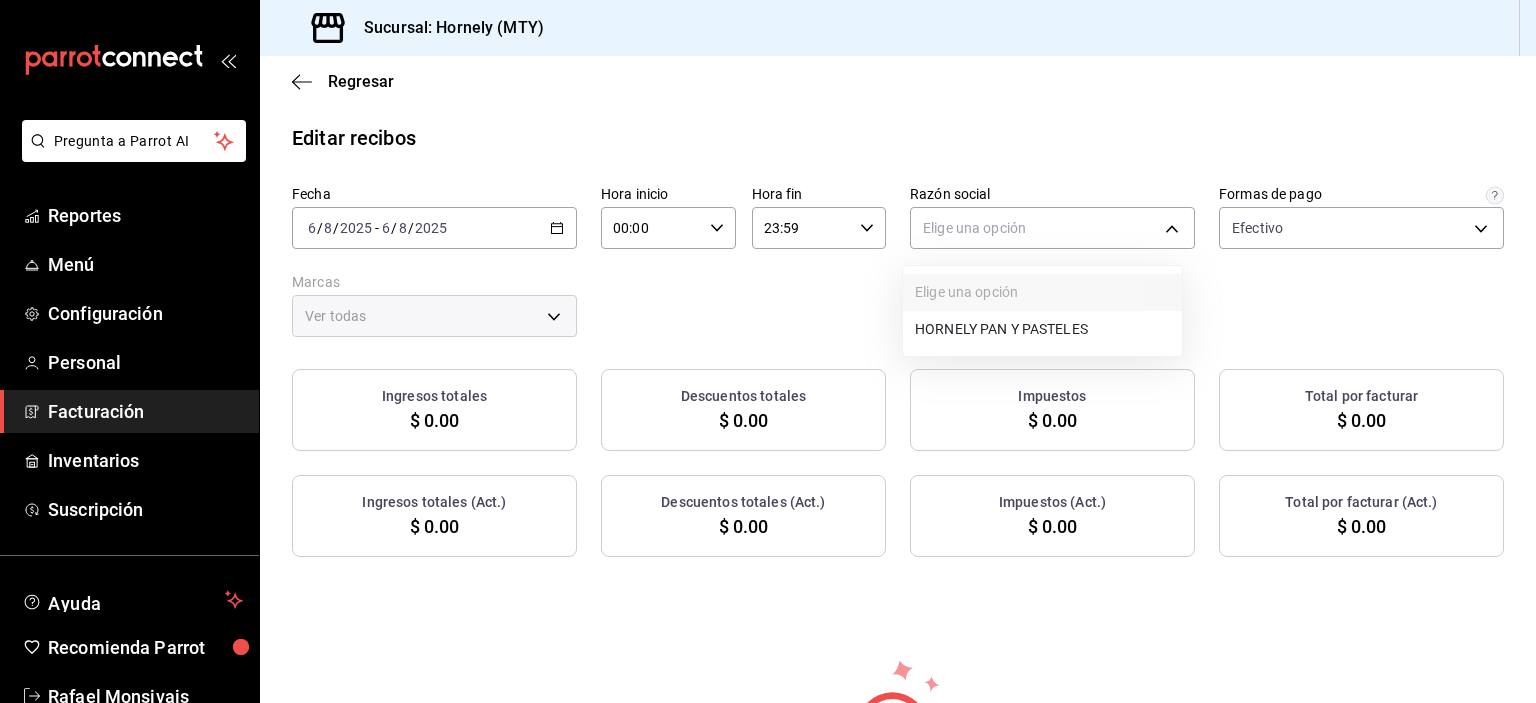 click on "HORNELY PAN Y PASTELES" at bounding box center [1042, 329] 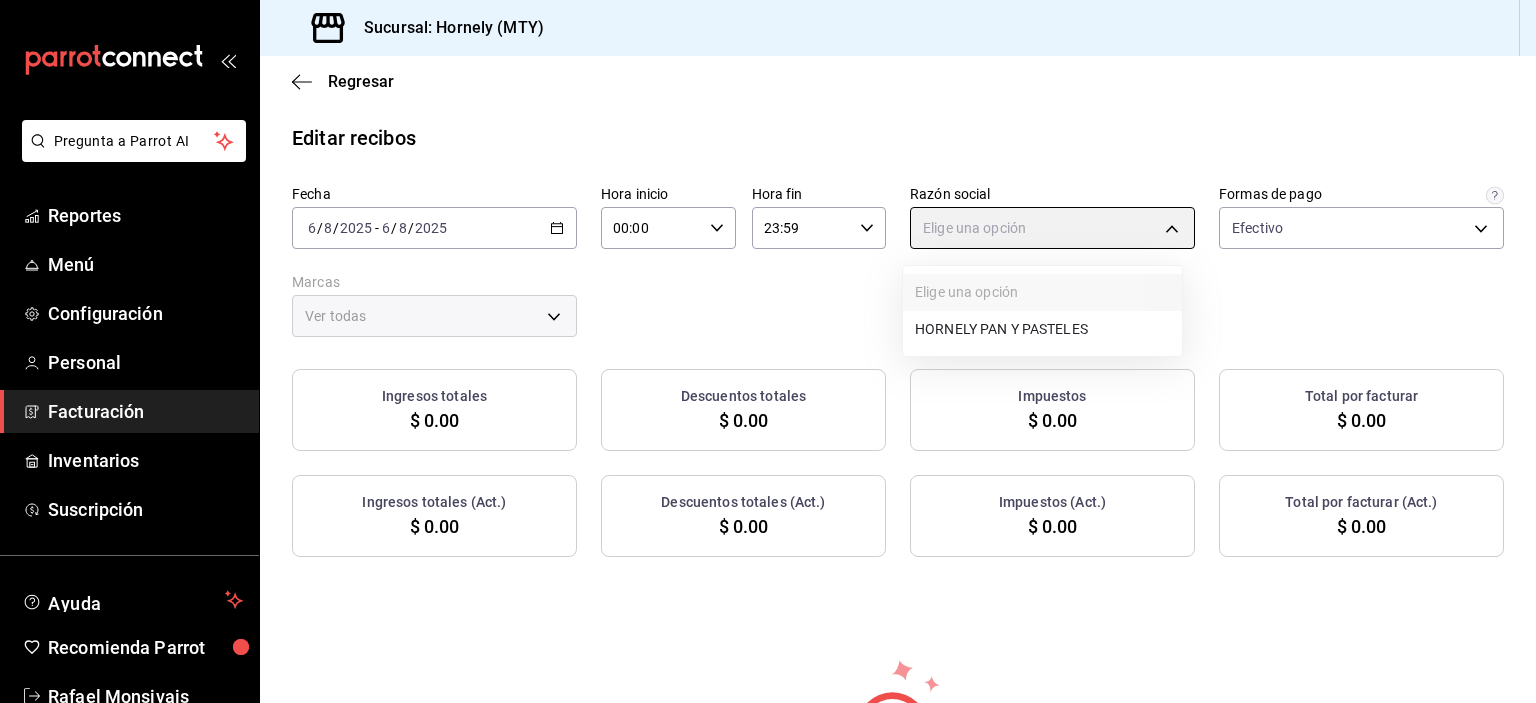 type on "b2cd780a-b572-4f60-9a57-482b6a6c9eaf" 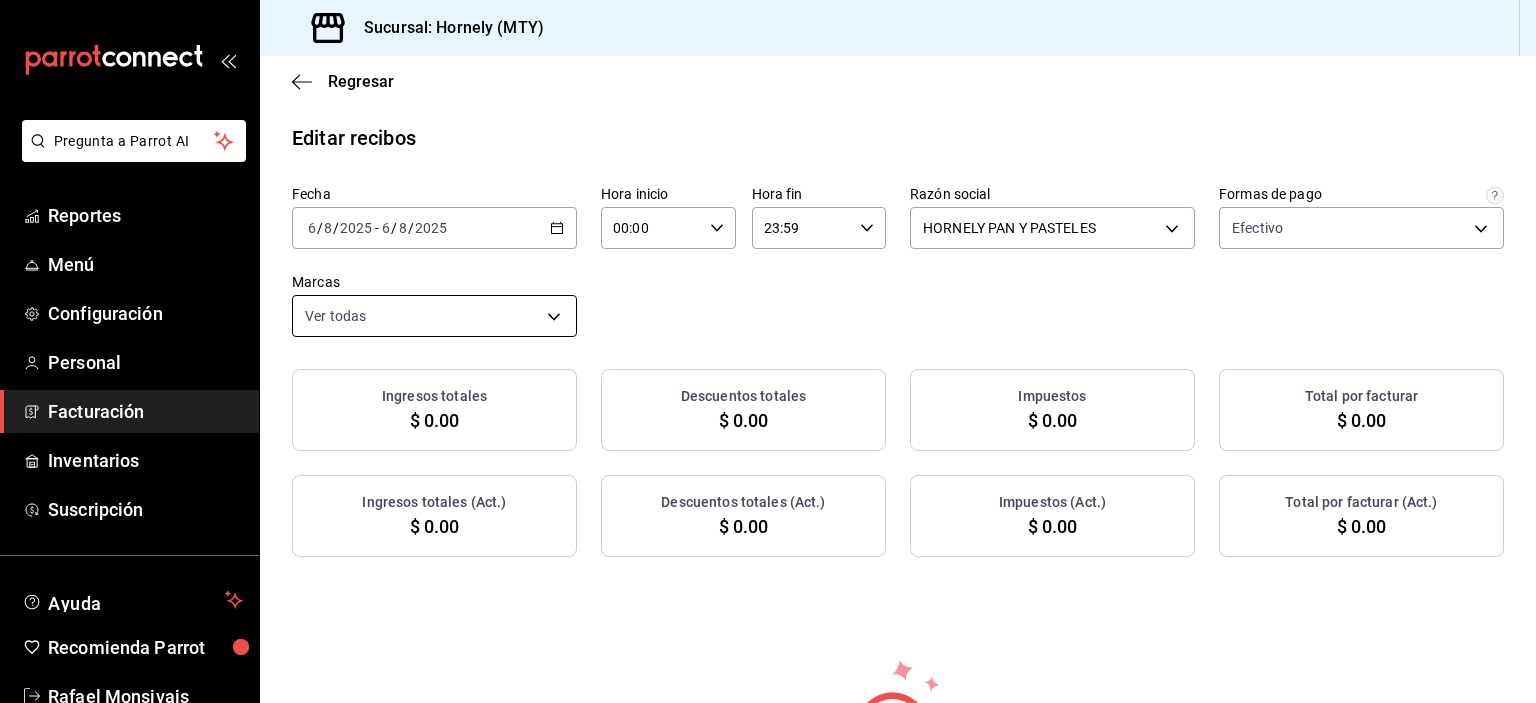 click on "Pregunta a Parrot AI Reportes   Menú   Configuración   Personal   Facturación   Inventarios   Suscripción   Ayuda Recomienda Parrot   [FIRST] [LAST]   Sugerir nueva función   Sucursal: Hornely (MTY) Regresar Editar recibos Fecha [DATE] [DATE] - [DATE] [DATE] Hora inicio [TIME] Hora inicio Hora fin [TIME] Hora fin Razón social HORNELY PAN Y PASTELES Formas de pago   Efectivo Marcas Ver todas Ingresos totales $ 0.00 Descuentos totales $ 0.00 Impuestos $ 0.00 Total por facturar $ 0.00 Ingresos totales (Act.) $ 0.00 Descuentos totales (Act.) $ 0.00 Impuestos  (Act.) $ 0.00 Total por facturar (Act.) $ 0.00 No hay información que mostrar GANA 1 MES GRATIS EN TU SUSCRIPCIÓN AQUÍ Pregunta a Parrot AI Reportes   Menú   Configuración   Personal   Facturación   Inventarios   Suscripción   Ayuda Recomienda Parrot   [FIRST] [LAST]   Sugerir nueva función   ([PHONE])" at bounding box center (768, 351) 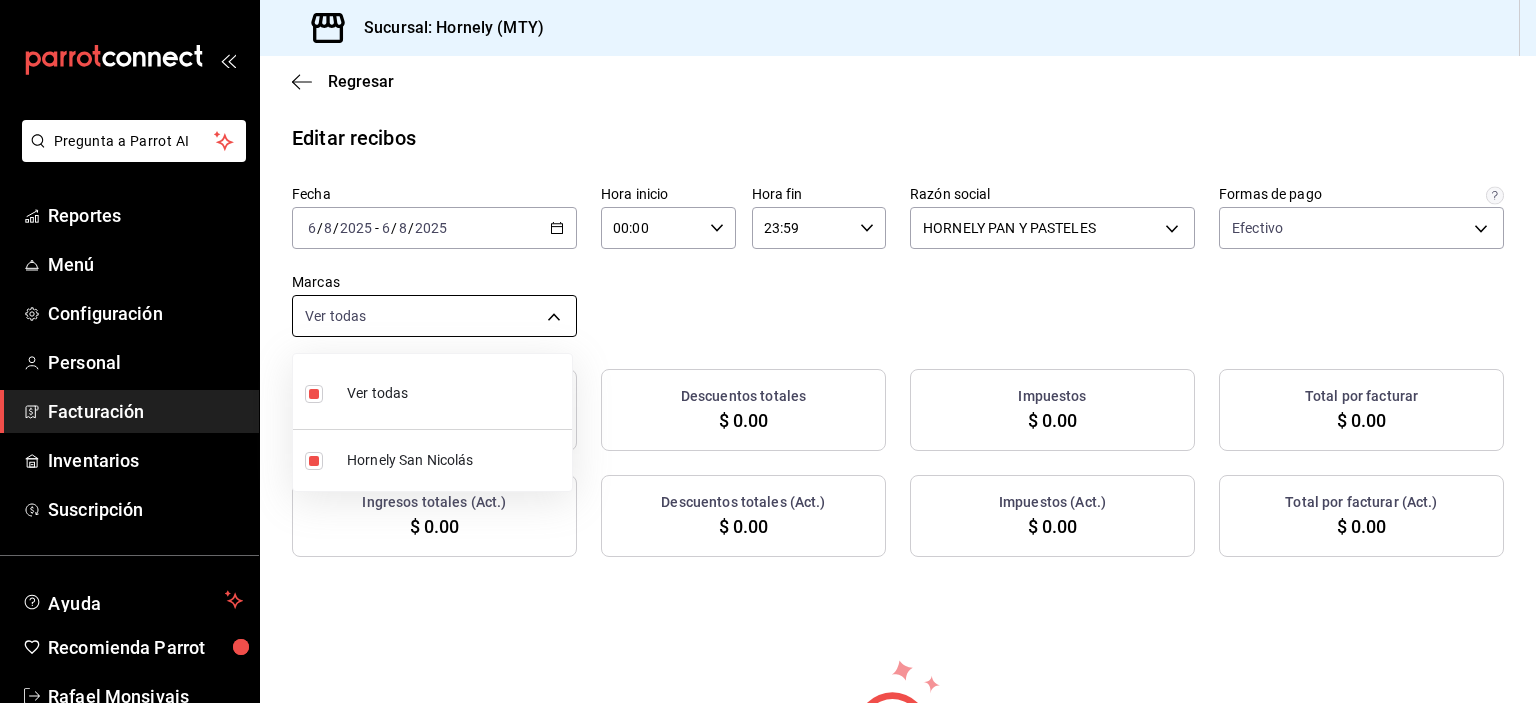 click at bounding box center (768, 351) 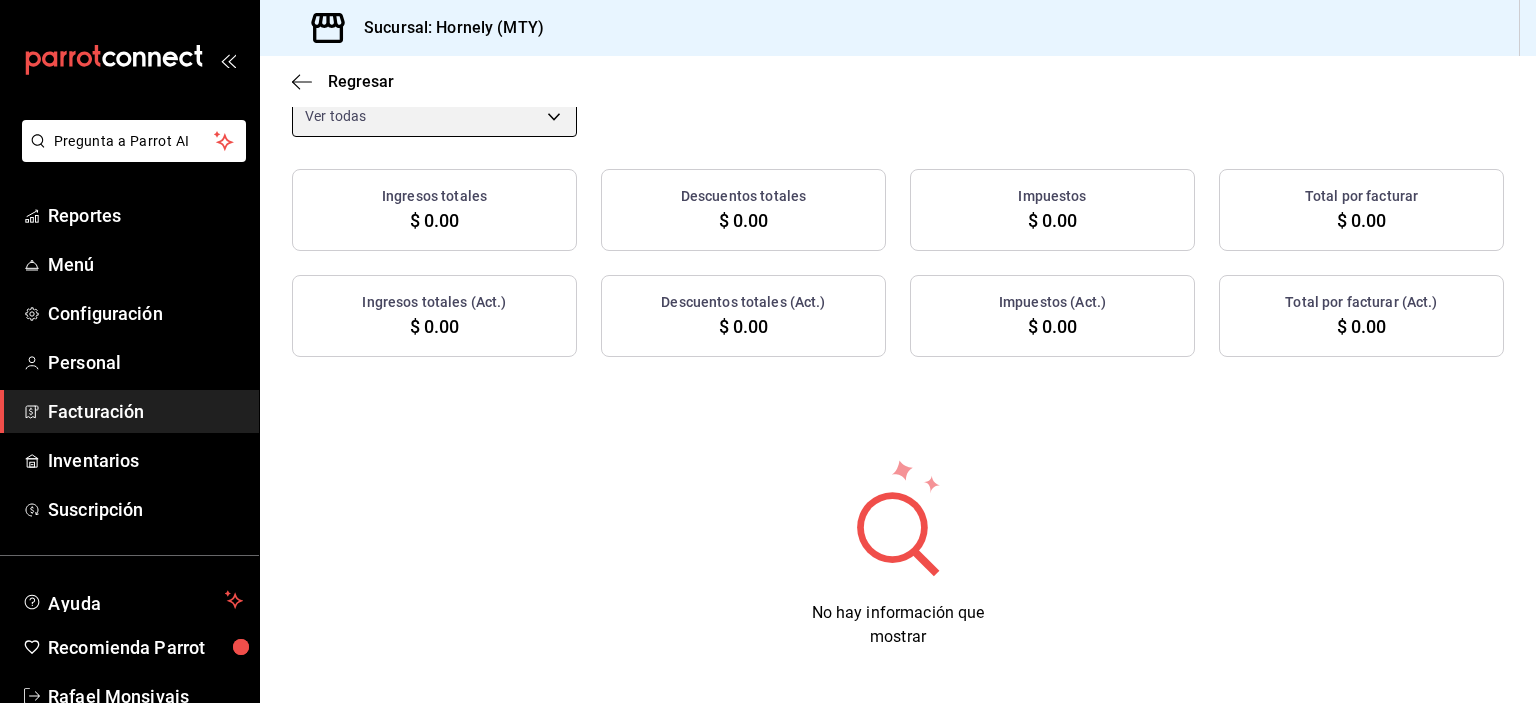 scroll, scrollTop: 0, scrollLeft: 0, axis: both 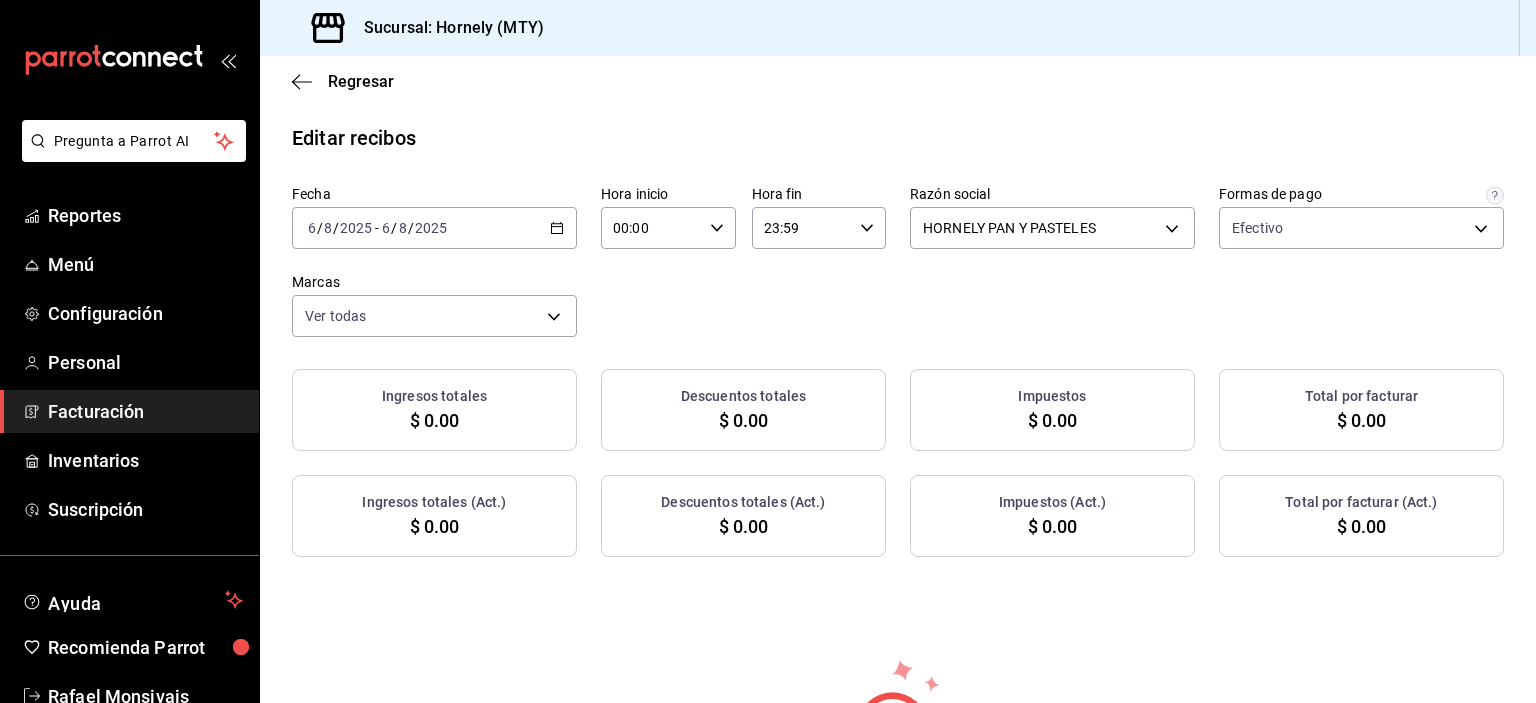 click on "2025-08-06 6 / 8 / 2025 - 2025-08-06 6 / 8 / 2025" at bounding box center (434, 228) 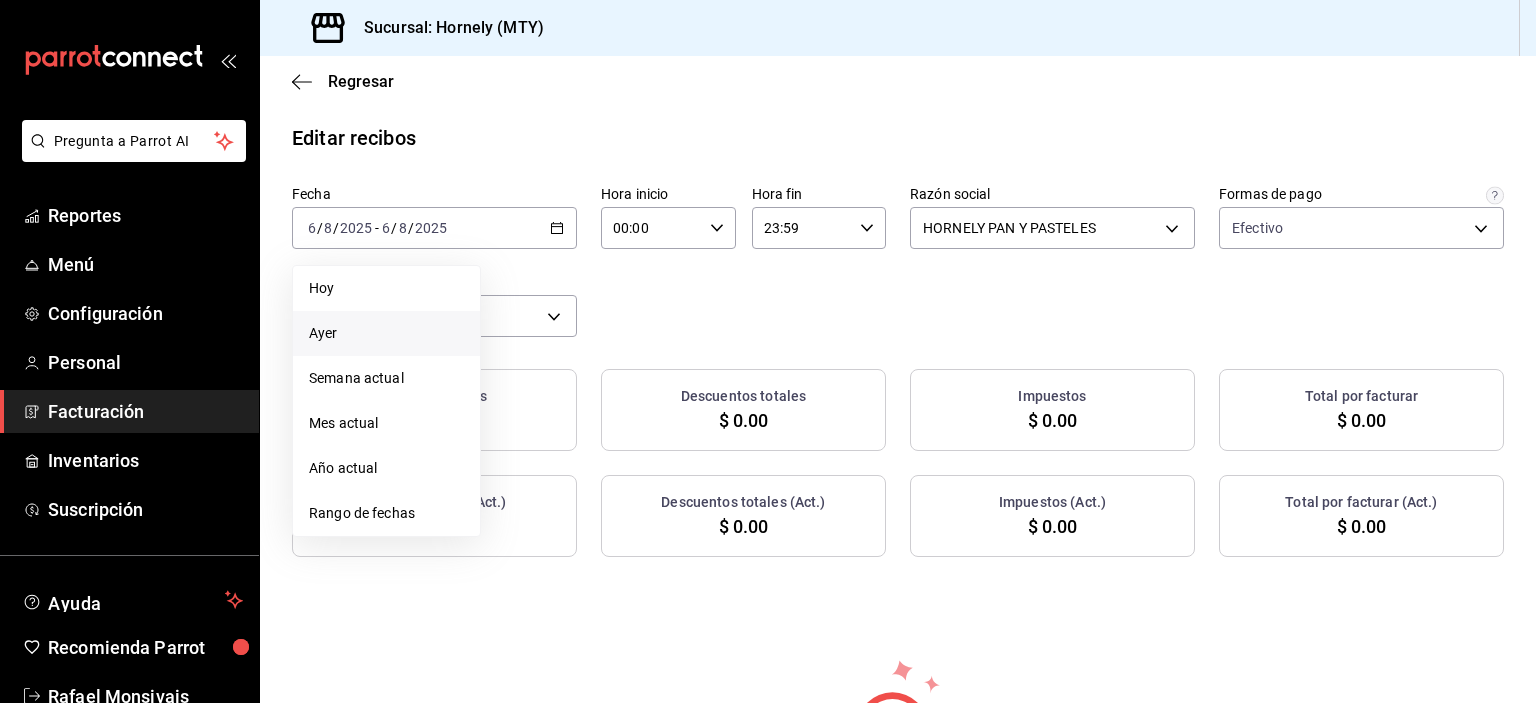 click on "Hoy" at bounding box center [386, 288] 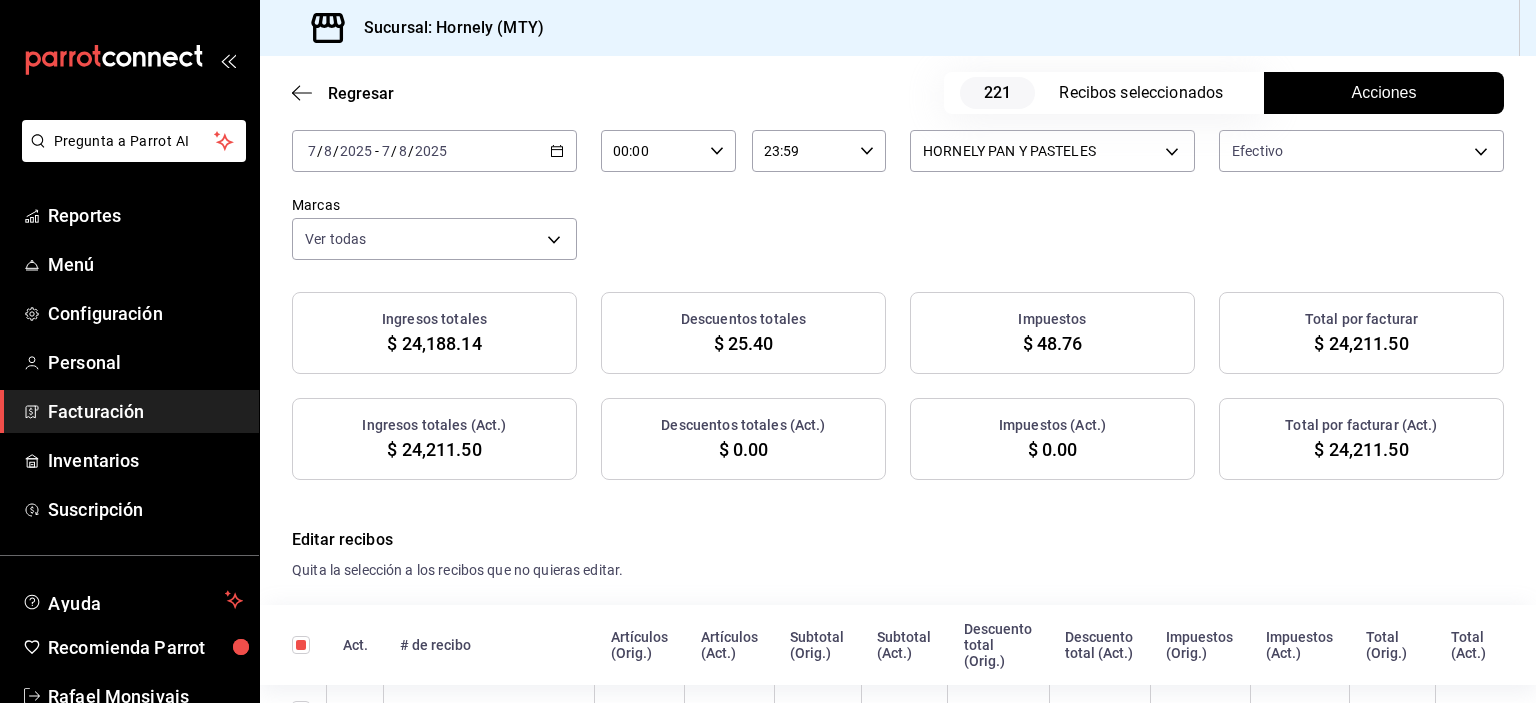 scroll, scrollTop: 122, scrollLeft: 0, axis: vertical 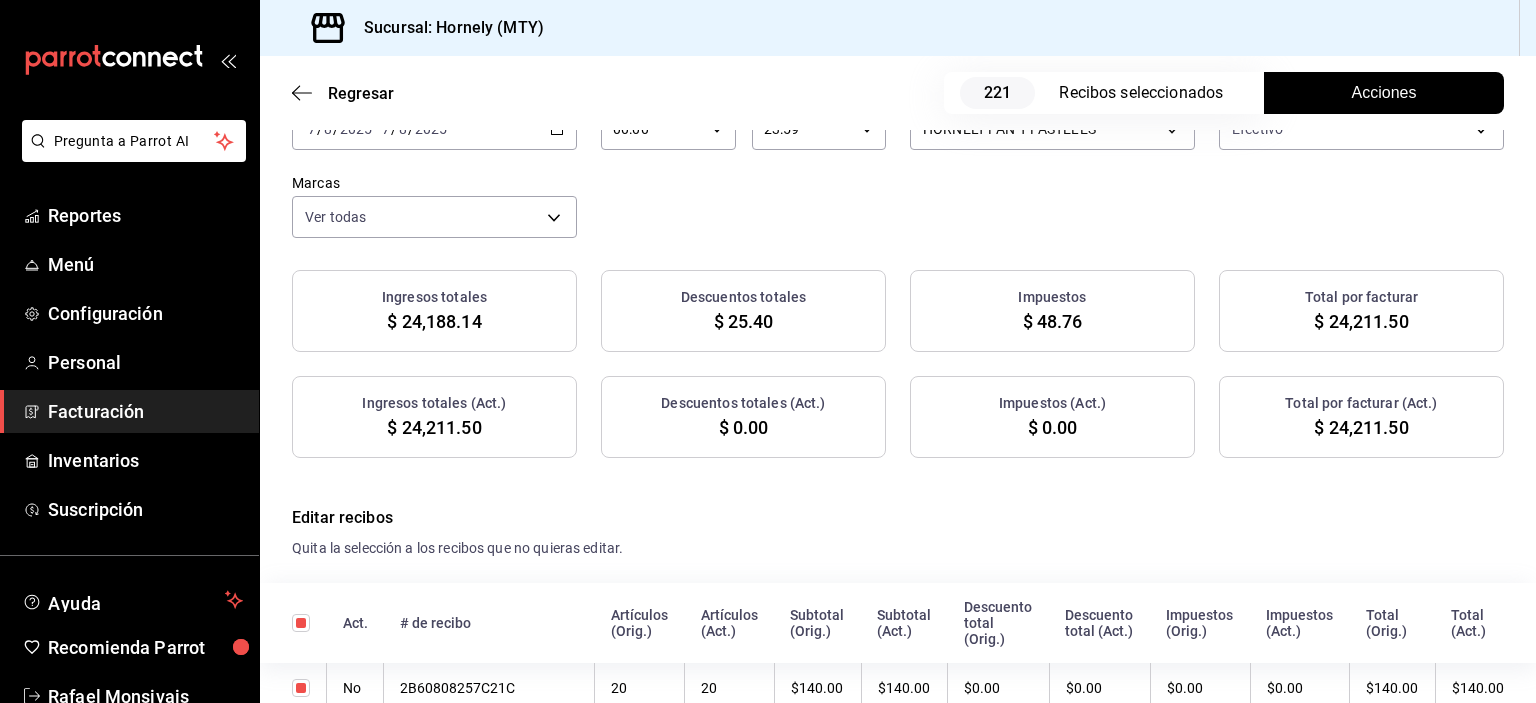 click on "Acciones" at bounding box center (1384, 93) 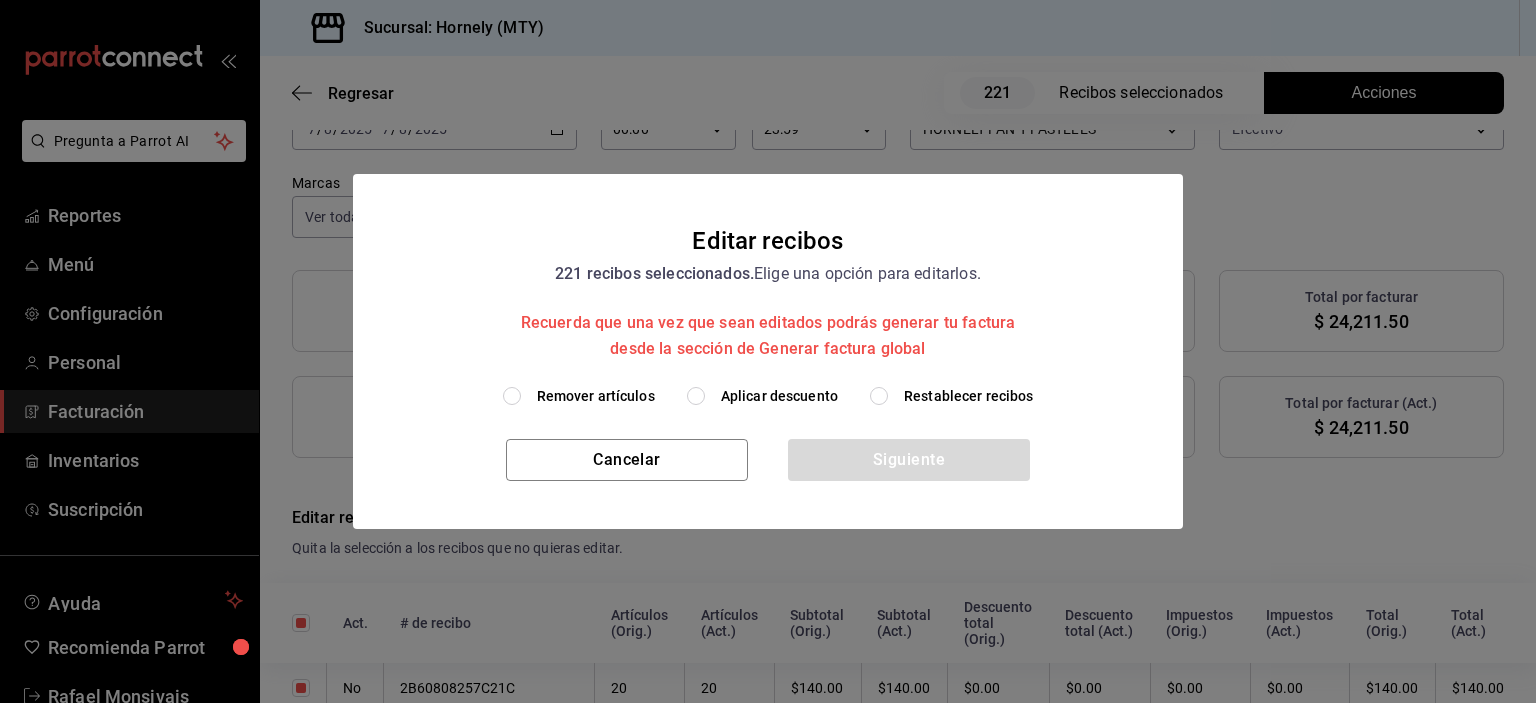 click on "Aplicar descuento" at bounding box center (779, 396) 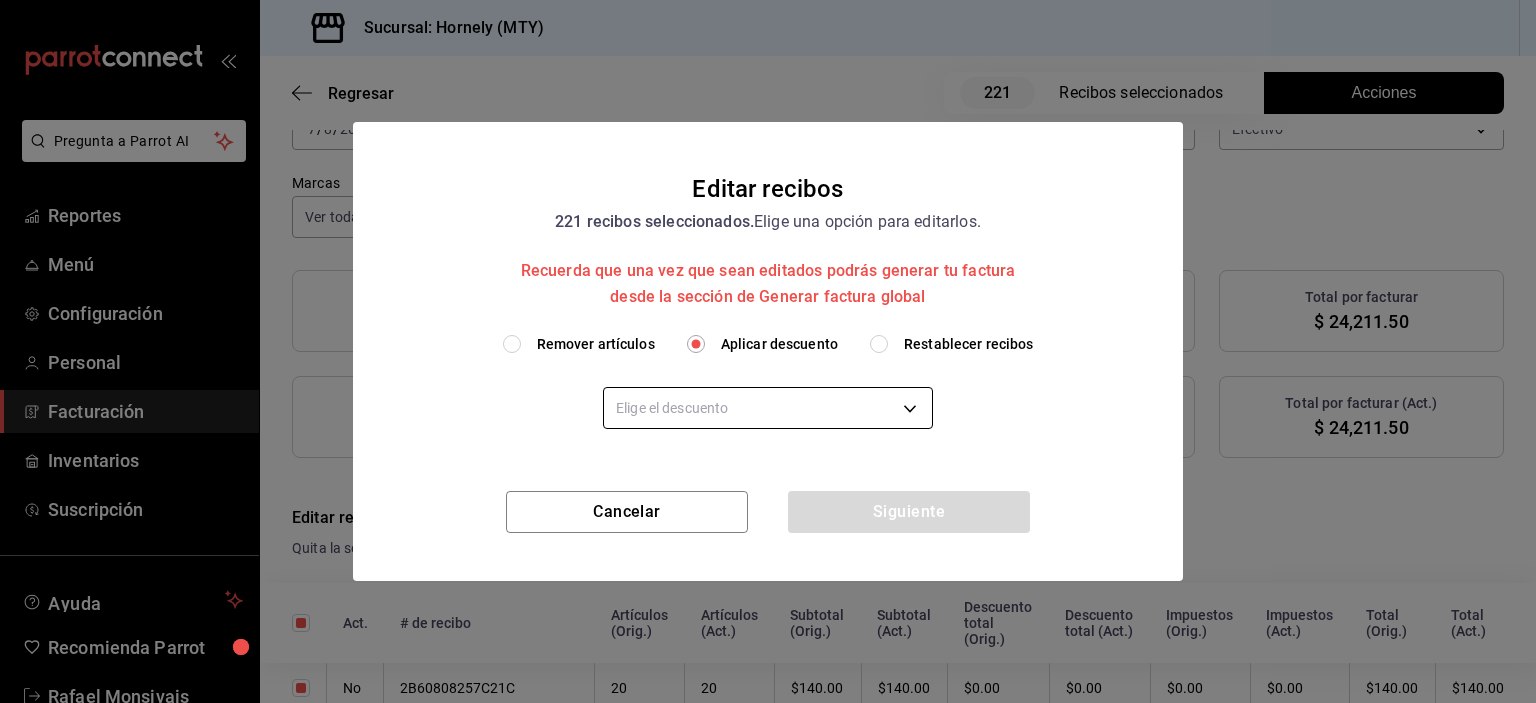 click on "Pregunta a Parrot AI Reportes   Menú   Configuración   Personal   Facturación   Inventarios   Suscripción   Ayuda Recomienda Parrot   [FIRST] [LAST]   Sugerir nueva función   Sucursal: Hornely (MTY) Regresar 221 Recibos seleccionados Acciones Editar recibos Fecha [DATE] [DATE] - [DATE] [DATE] Hora inicio [TIME] Hora inicio Hora fin [TIME] Hora fin Razón social HORNELY PAN Y PASTELES Formas de pago   Efectivo Marcas Ver todas Ingresos totales $ 24,188.14 Descuentos totales $ 25.40 Impuestos $ 48.76 Total por facturar $ 24,211.50 Ingresos totales (Act.) $ 24,211.50 Descuentos totales (Act.) $ 0.00 Impuestos  (Act.) $ 0.00 Total por facturar (Act.) $ 24,211.50 Editar recibos Quita la selección a los recibos que no quieras editar. Act. # de recibo Artículos (Orig.) Artículos (Act.) Subtotal (Orig.) Subtotal (Act.) Descuento total (Orig.) Descuento total (Act.) Total (Orig.) 6" at bounding box center (768, 351) 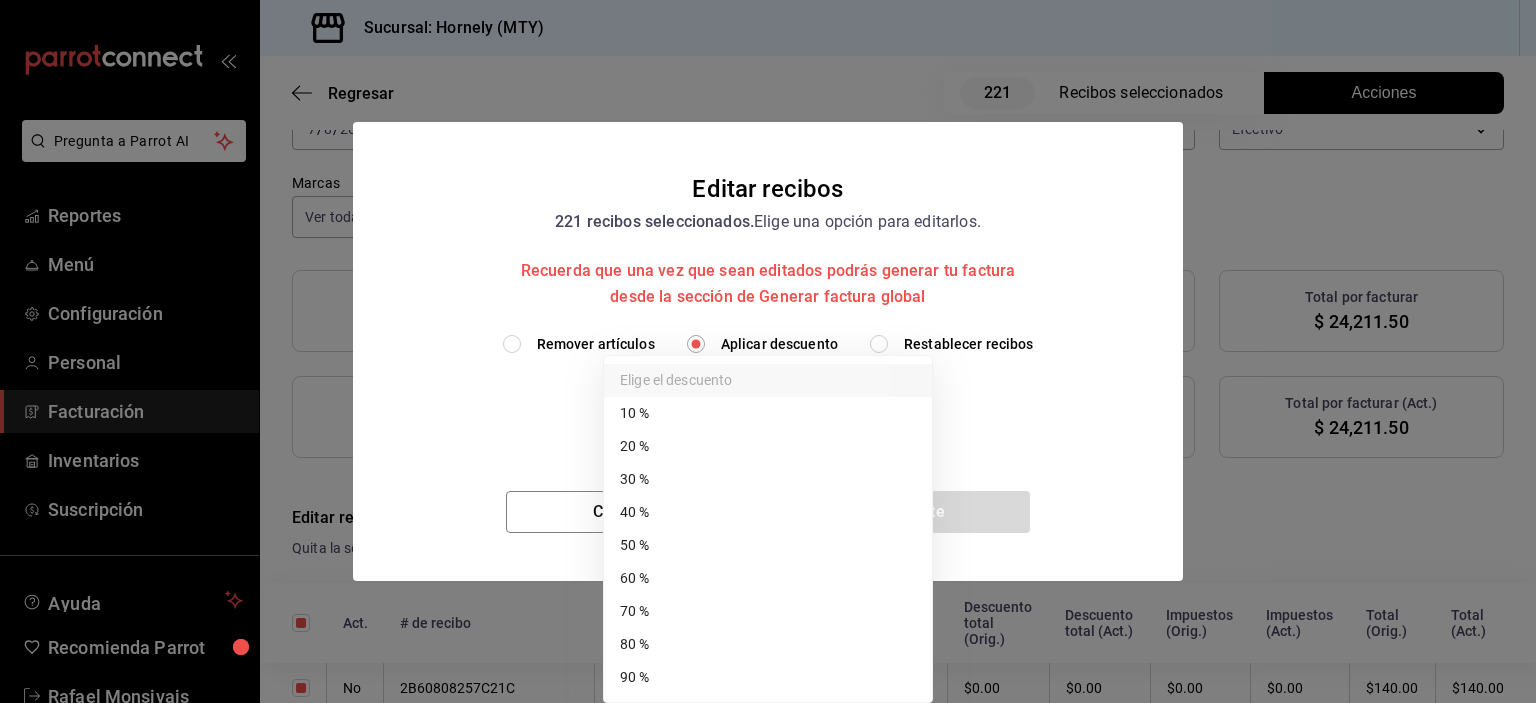 click on "40 %" at bounding box center (768, 512) 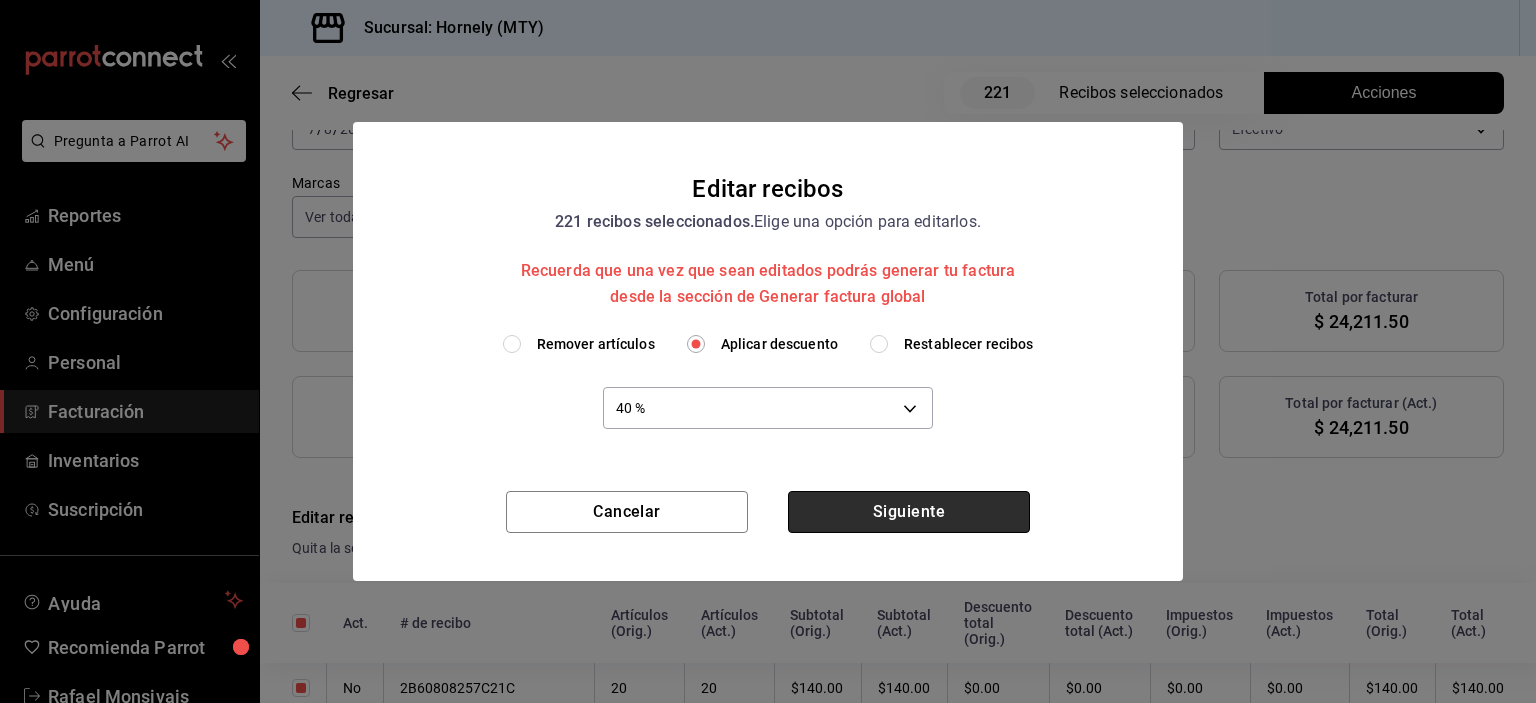 click on "Siguiente" at bounding box center (909, 512) 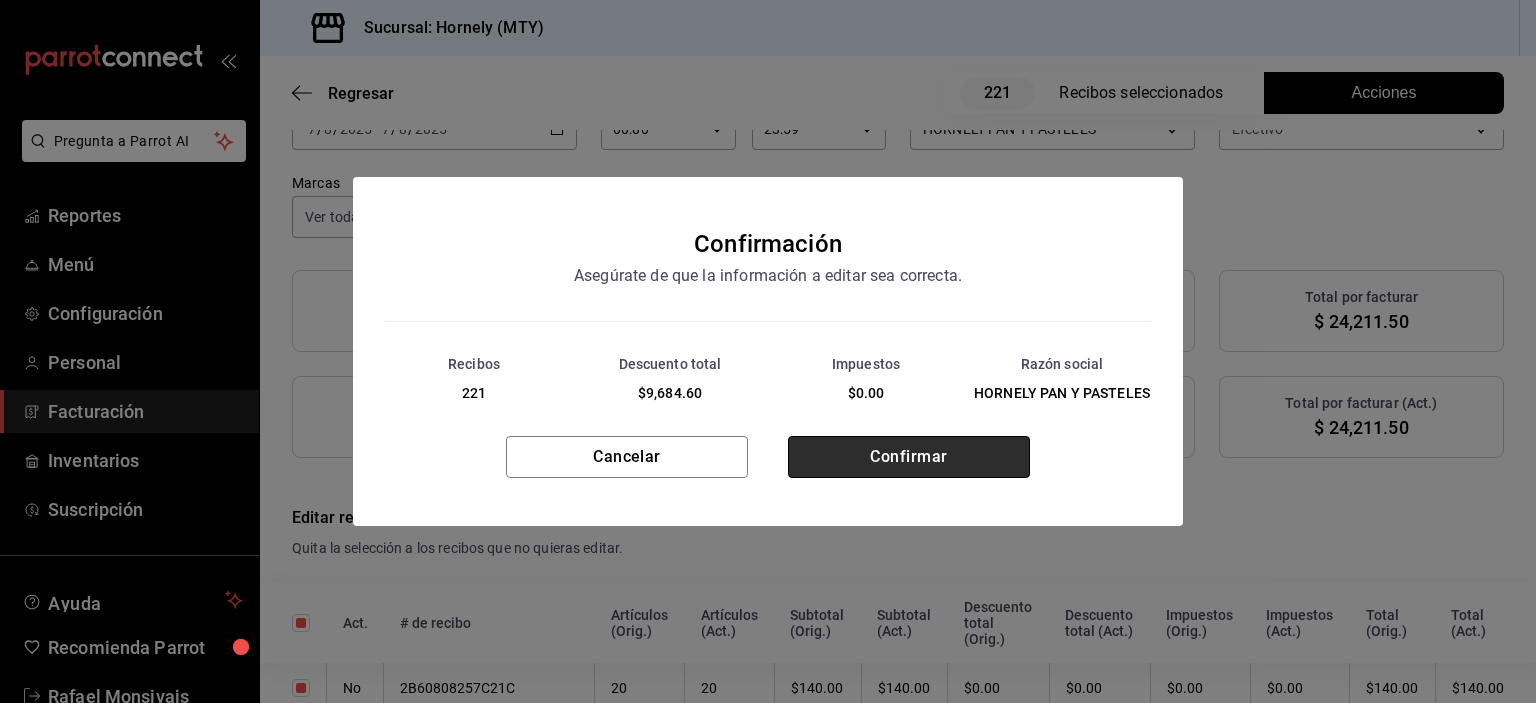 click on "Confirmar" at bounding box center (909, 457) 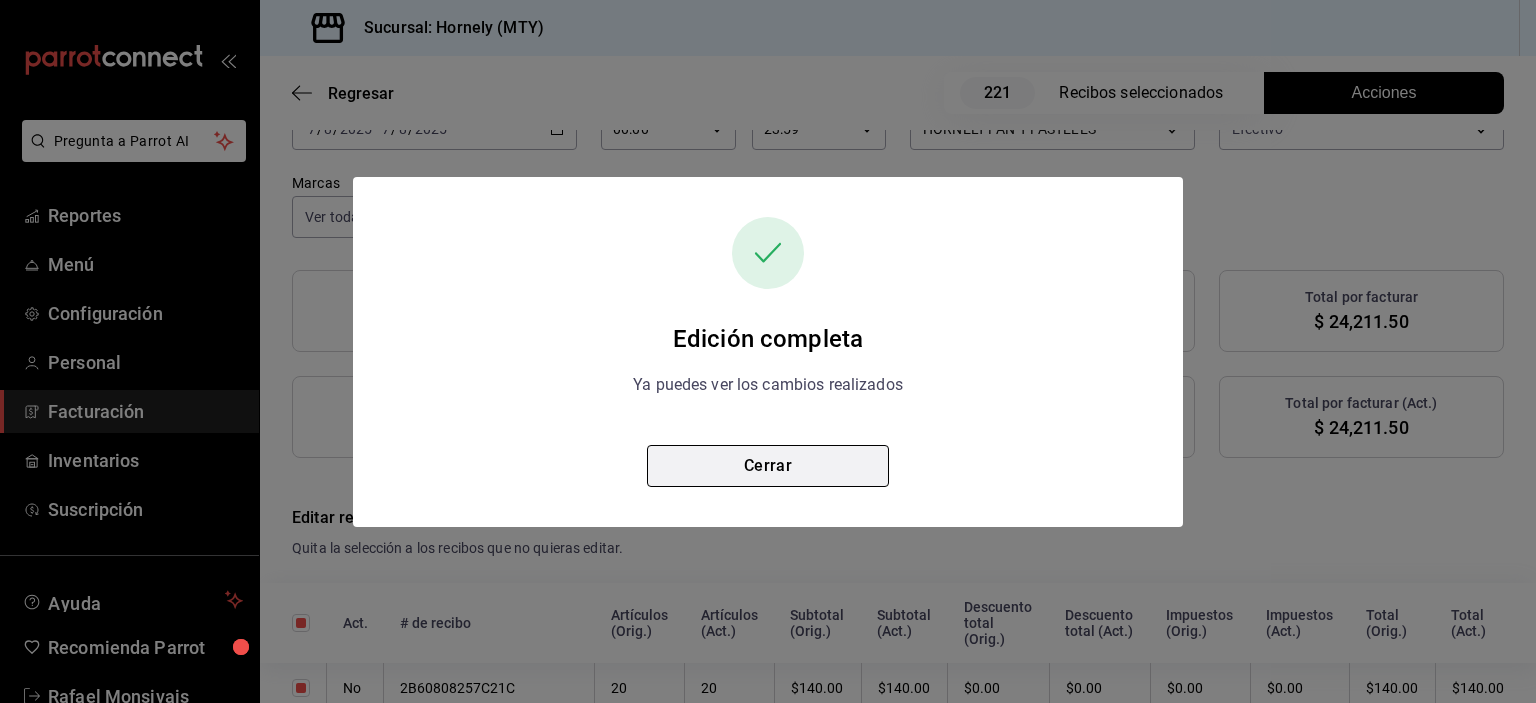 click on "Cerrar" at bounding box center (768, 466) 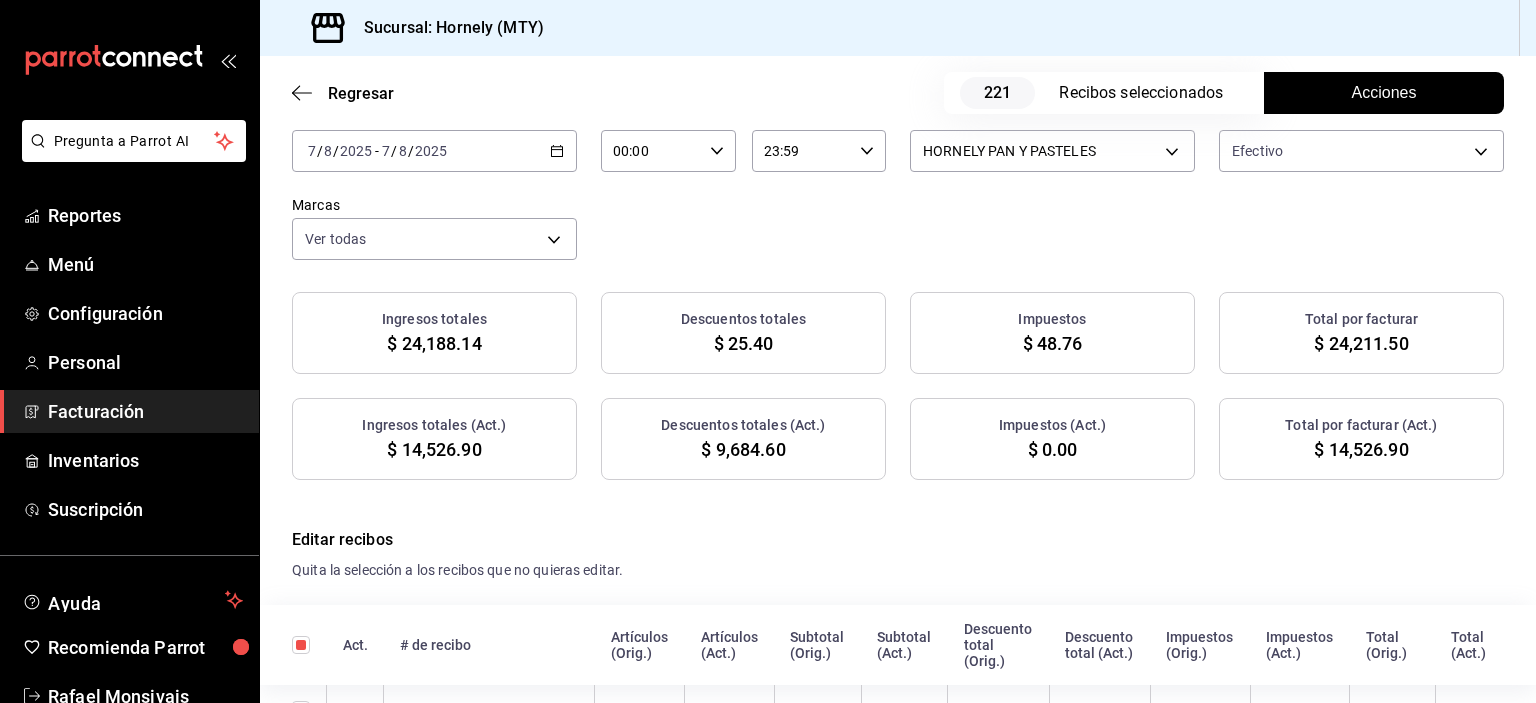 scroll, scrollTop: 122, scrollLeft: 0, axis: vertical 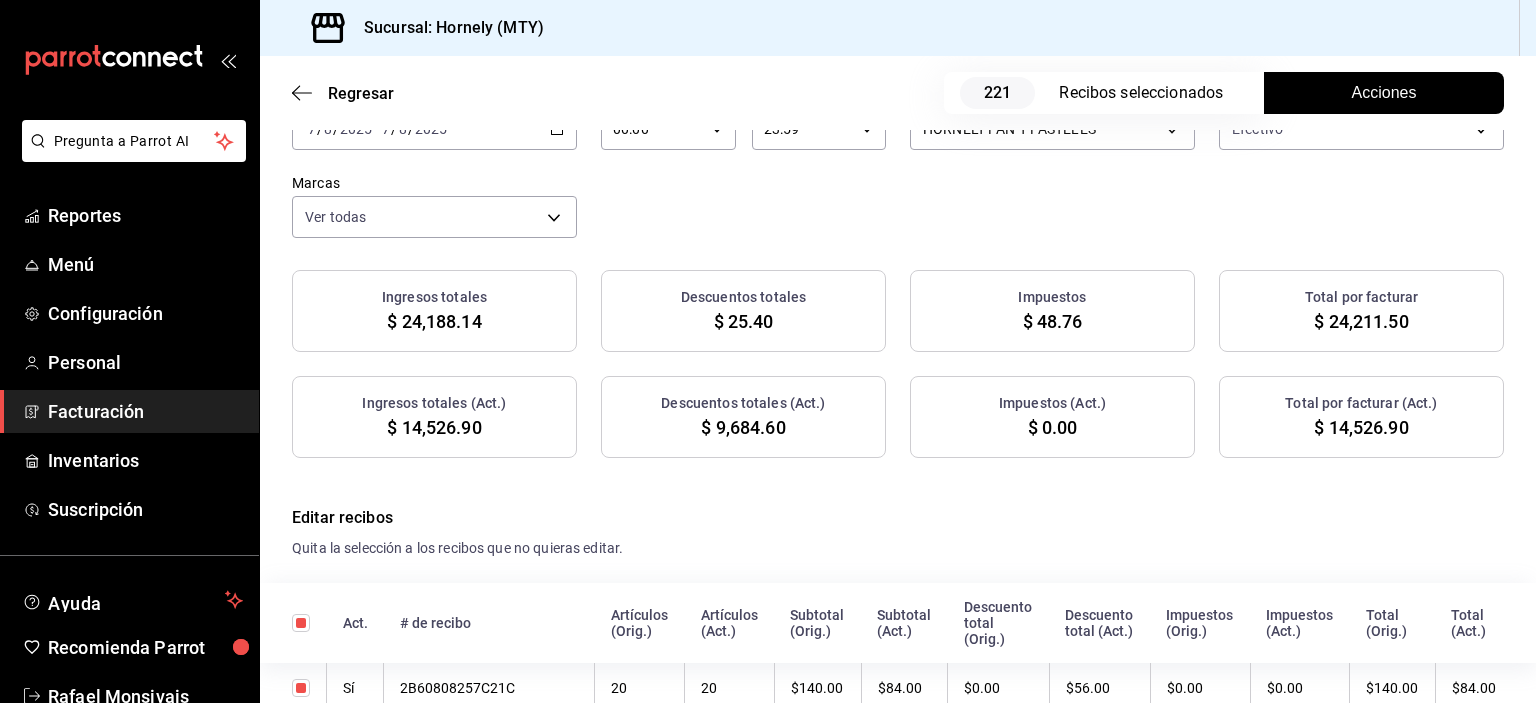 click on "$ 14,526.90" at bounding box center [1361, 427] 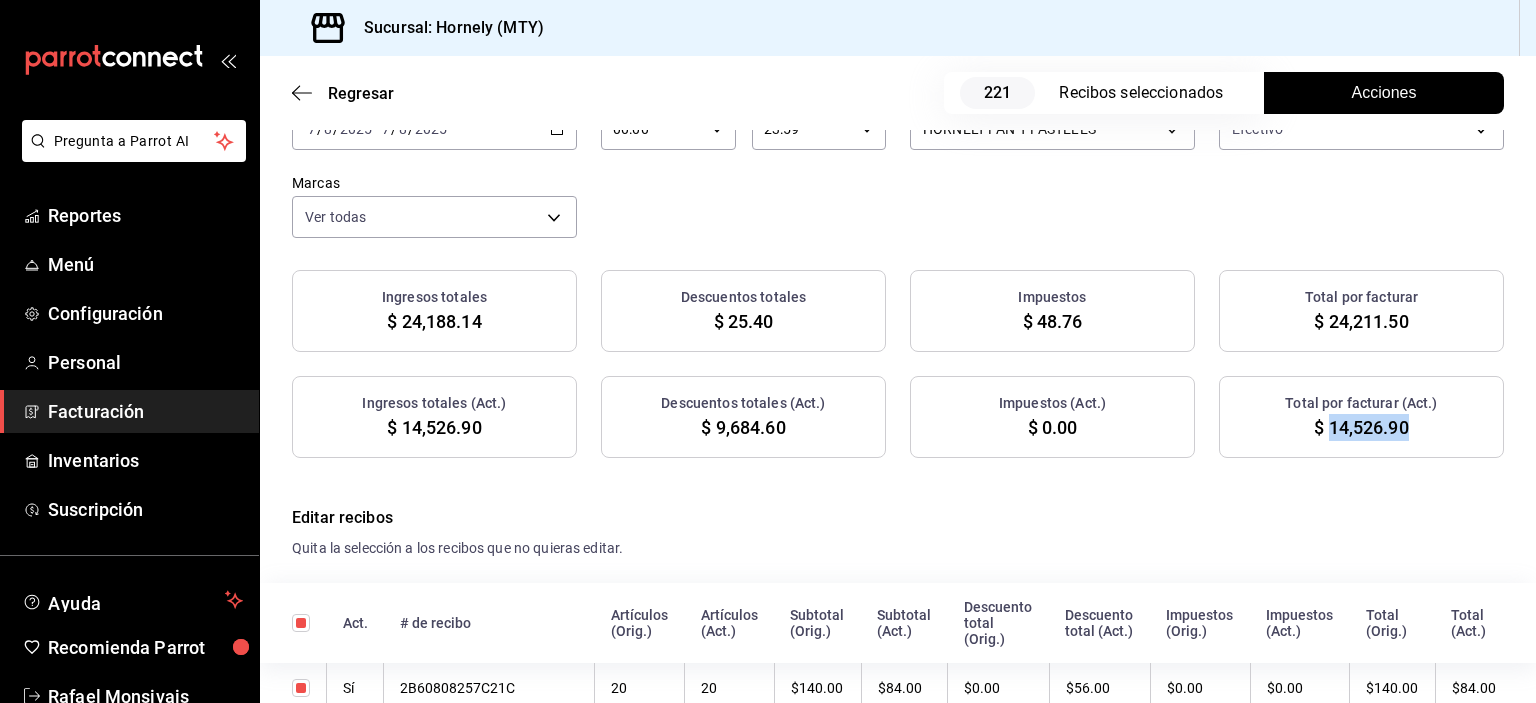 click on "$ 14,526.90" at bounding box center (1361, 427) 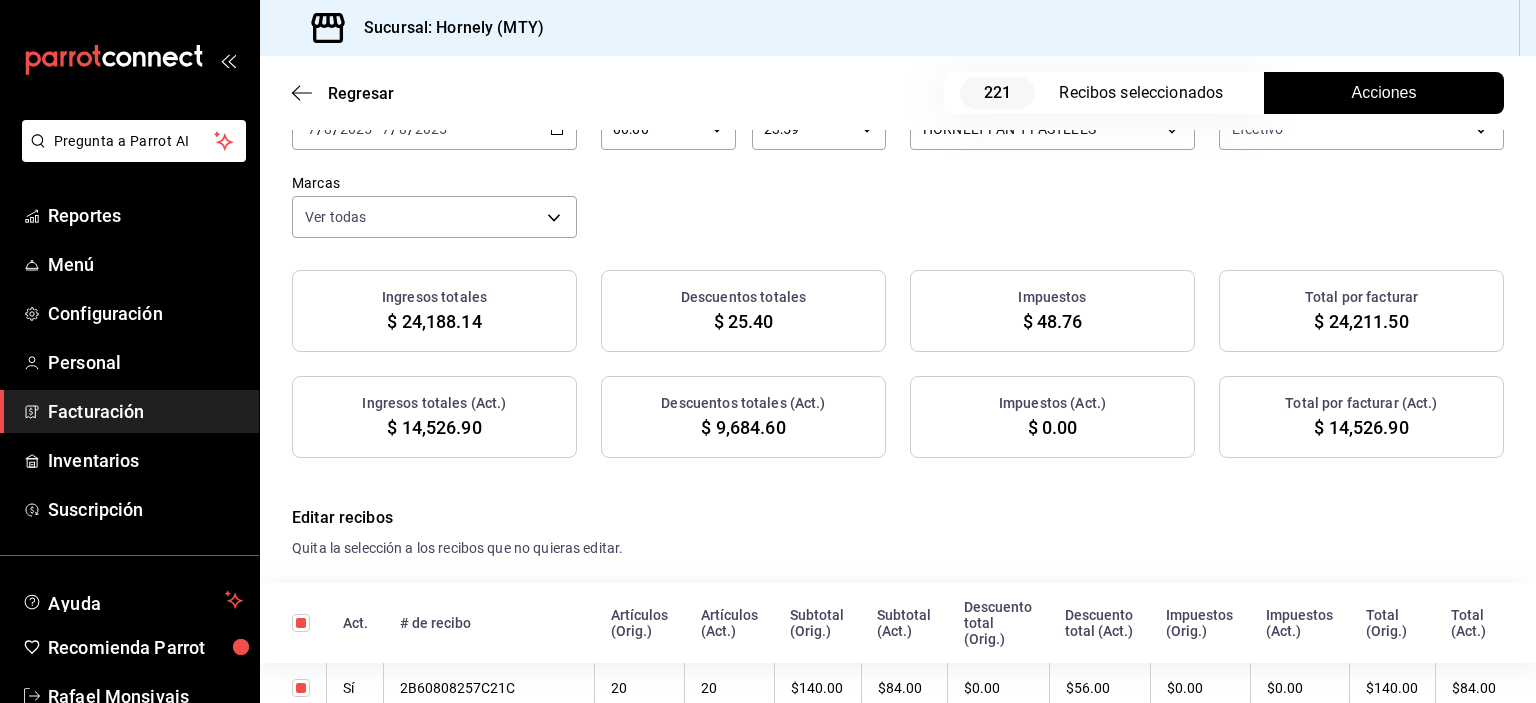 click on "$ 9,684.60" at bounding box center [743, 427] 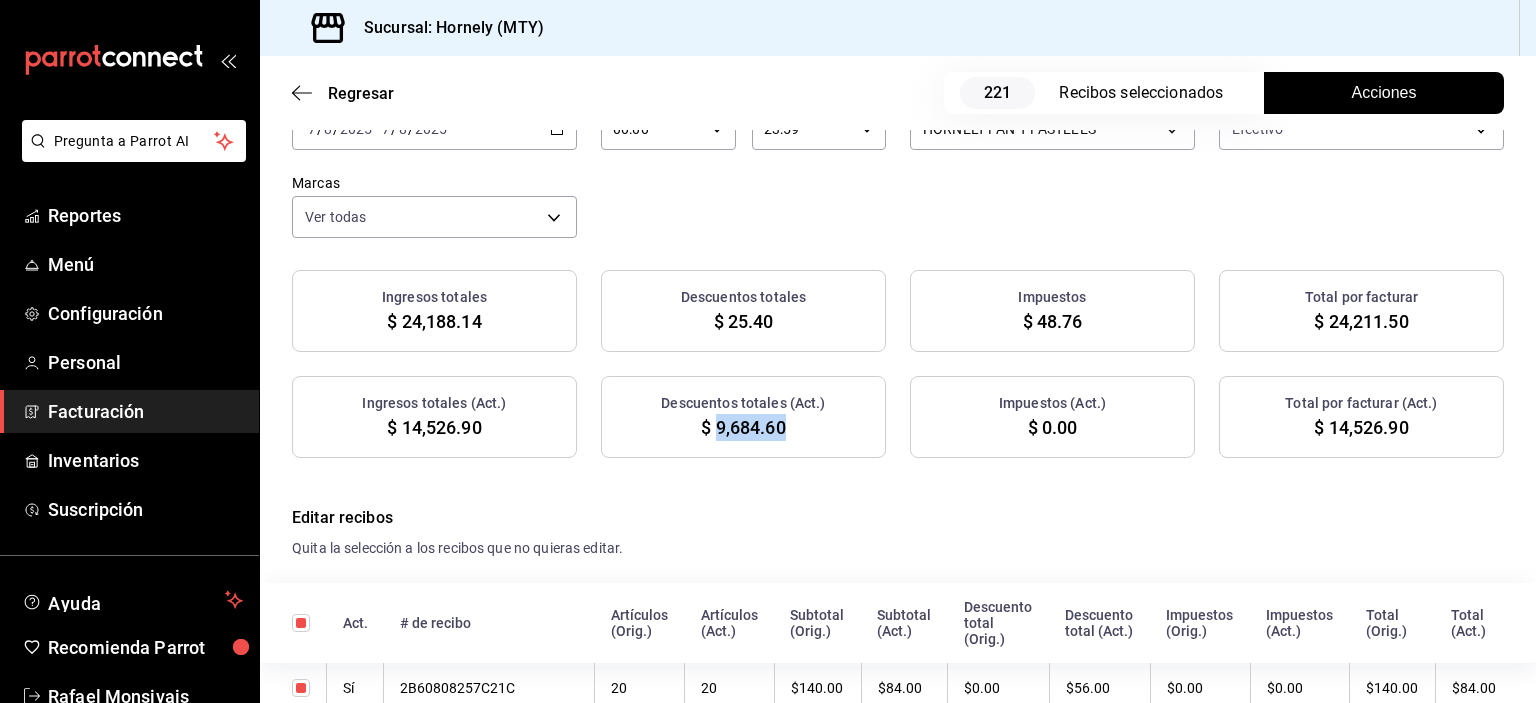 click on "$ 9,684.60" at bounding box center [743, 427] 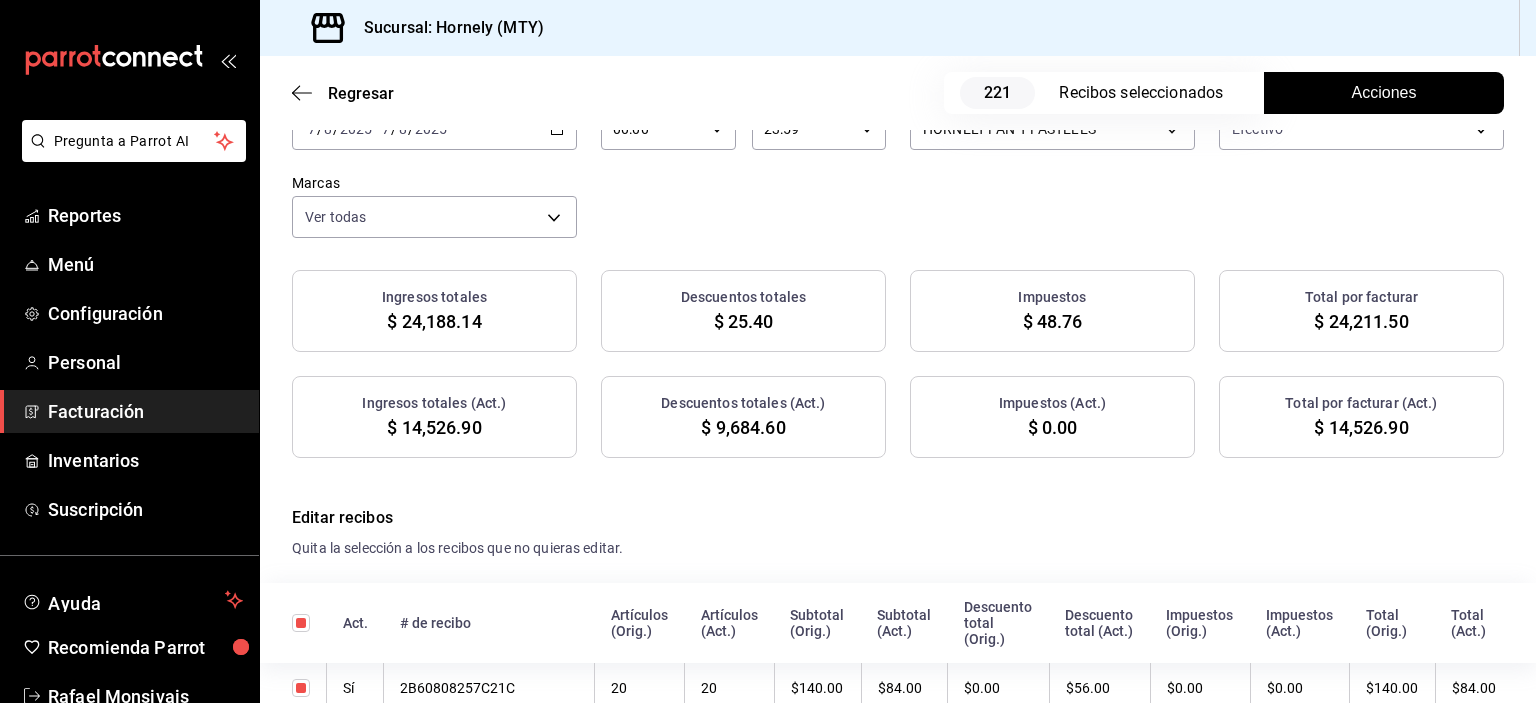 click on "Fecha [DATE] [DATE] - [DATE] [DATE] Hora inicio [TIME] Hora inicio Hora fin [TIME] Hora fin Razón social HORNELY PAN Y PASTELES Formas de pago   Efectivo Marcas Ver todas" at bounding box center [898, 162] 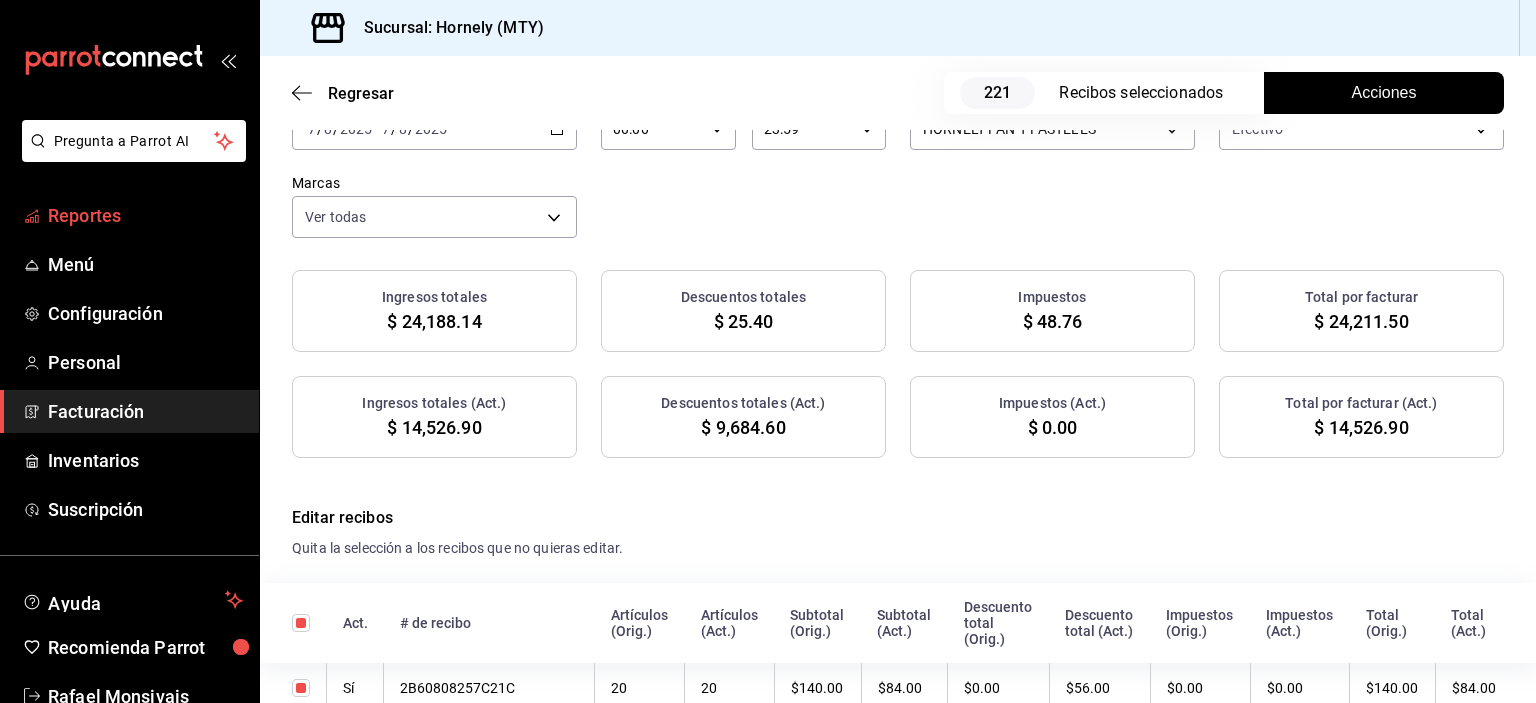 click on "Reportes" at bounding box center (145, 215) 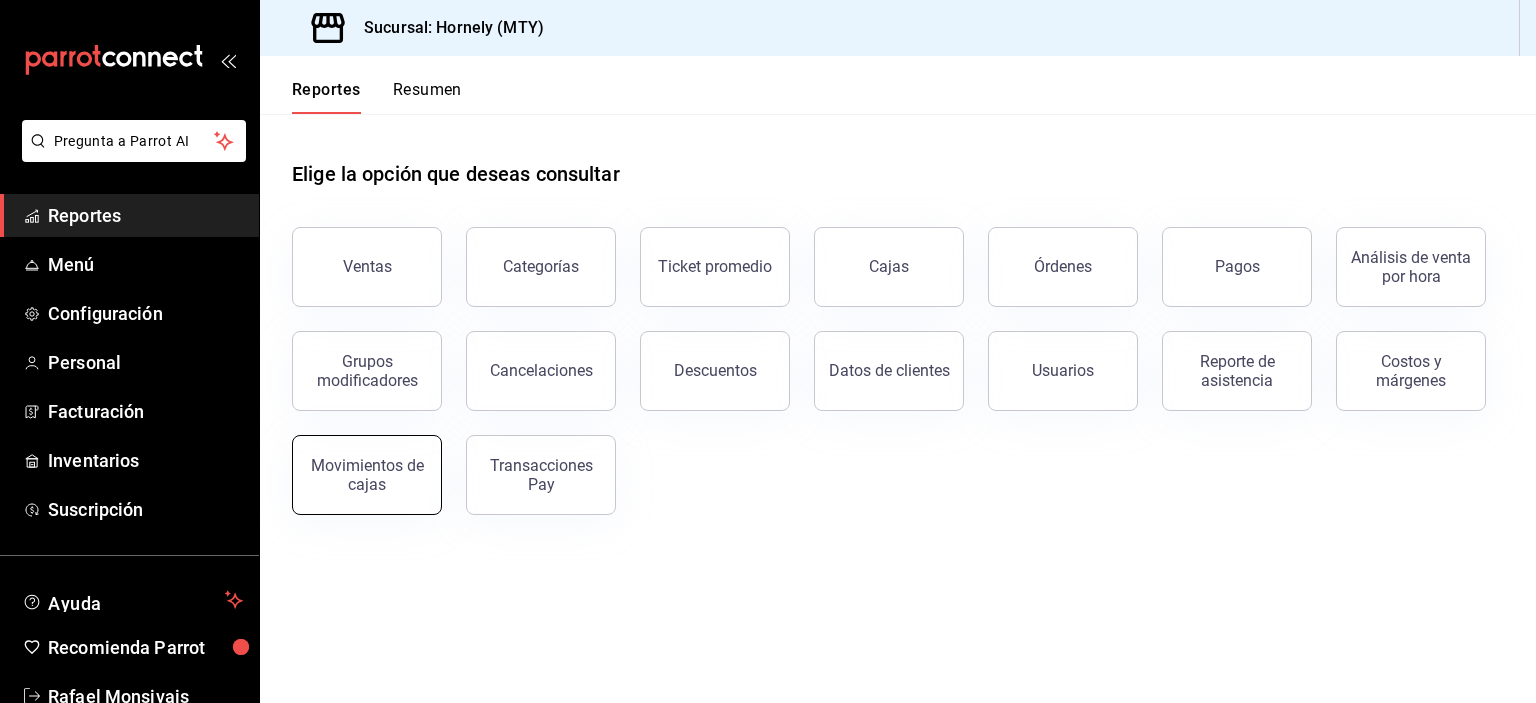 click on "Movimientos de cajas" at bounding box center [367, 475] 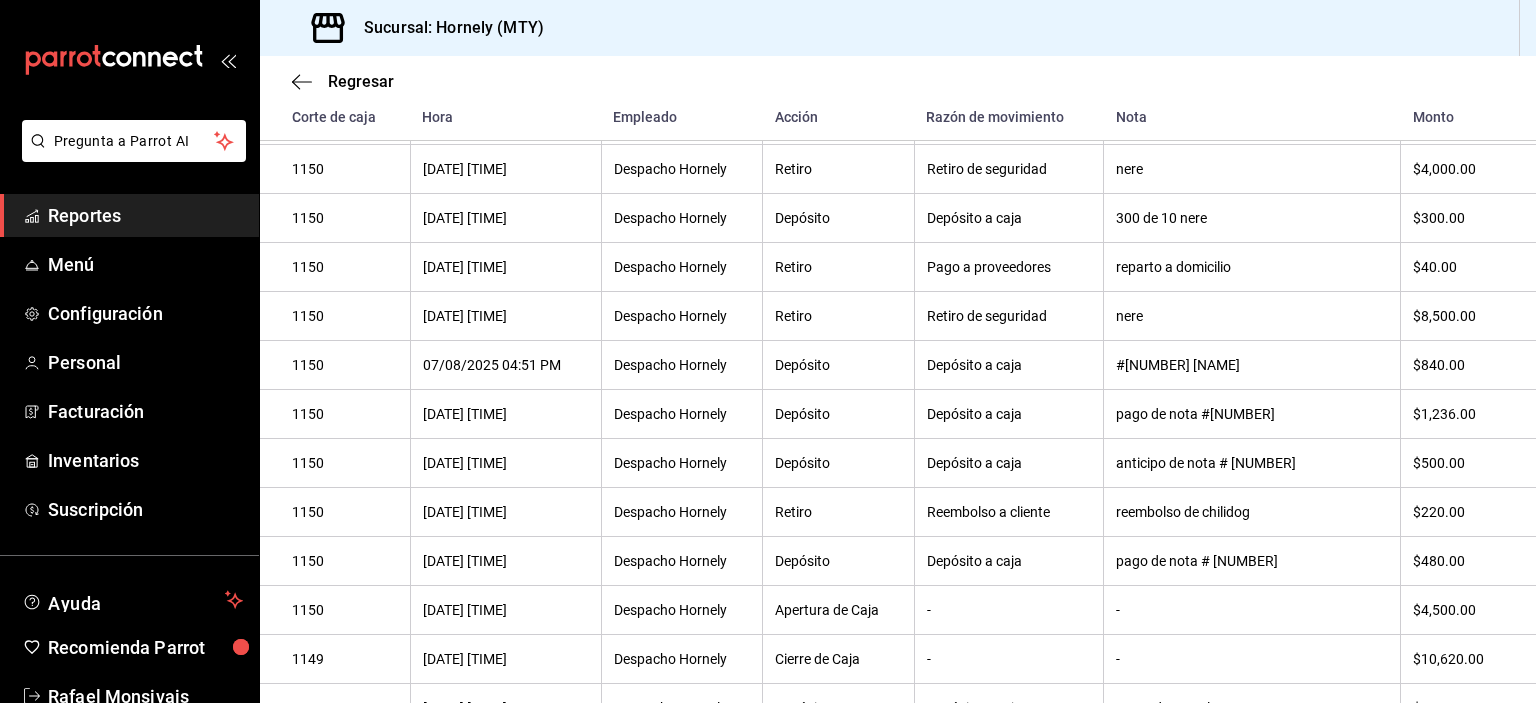 scroll, scrollTop: 336, scrollLeft: 0, axis: vertical 